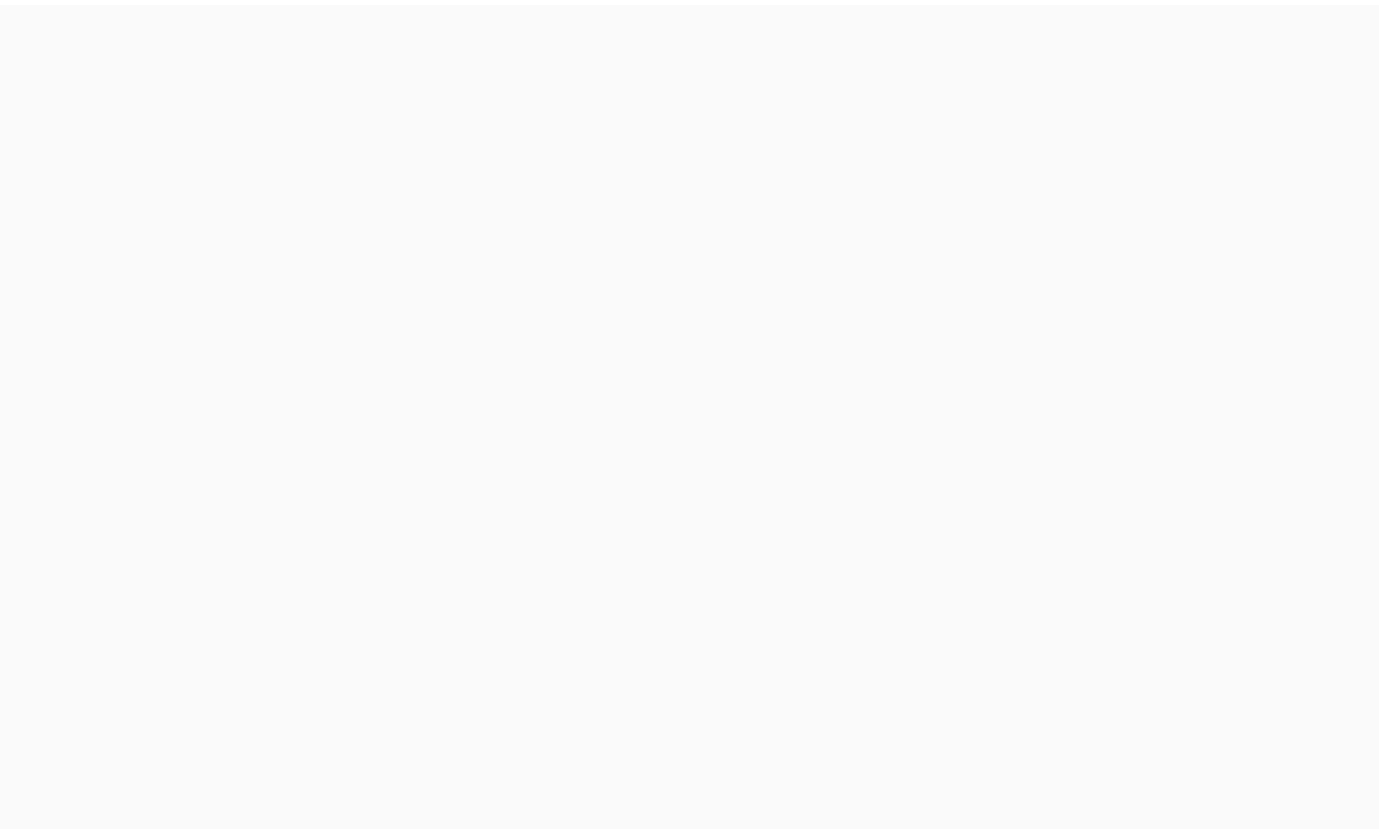 scroll, scrollTop: 0, scrollLeft: 0, axis: both 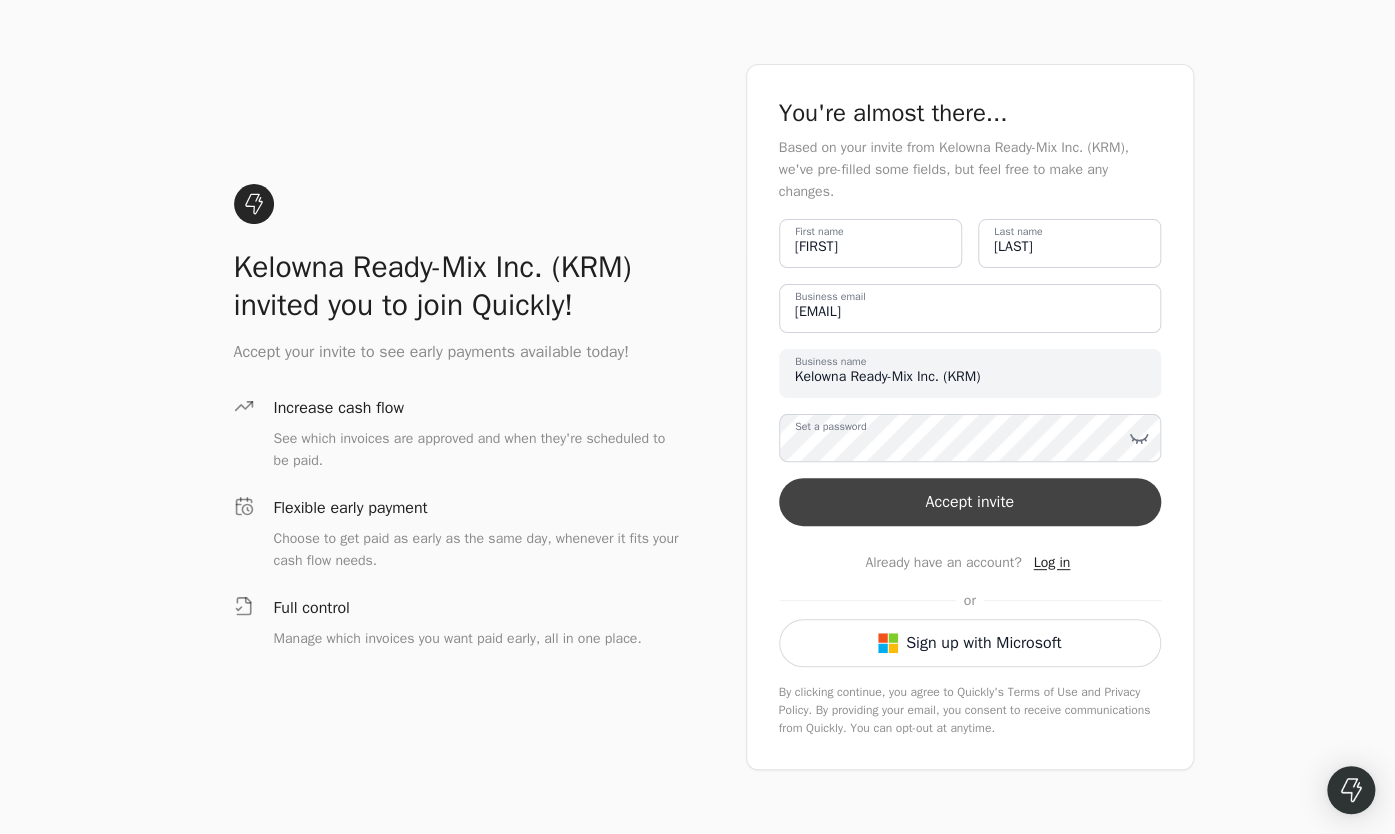 click on "Accept invite" at bounding box center (970, 502) 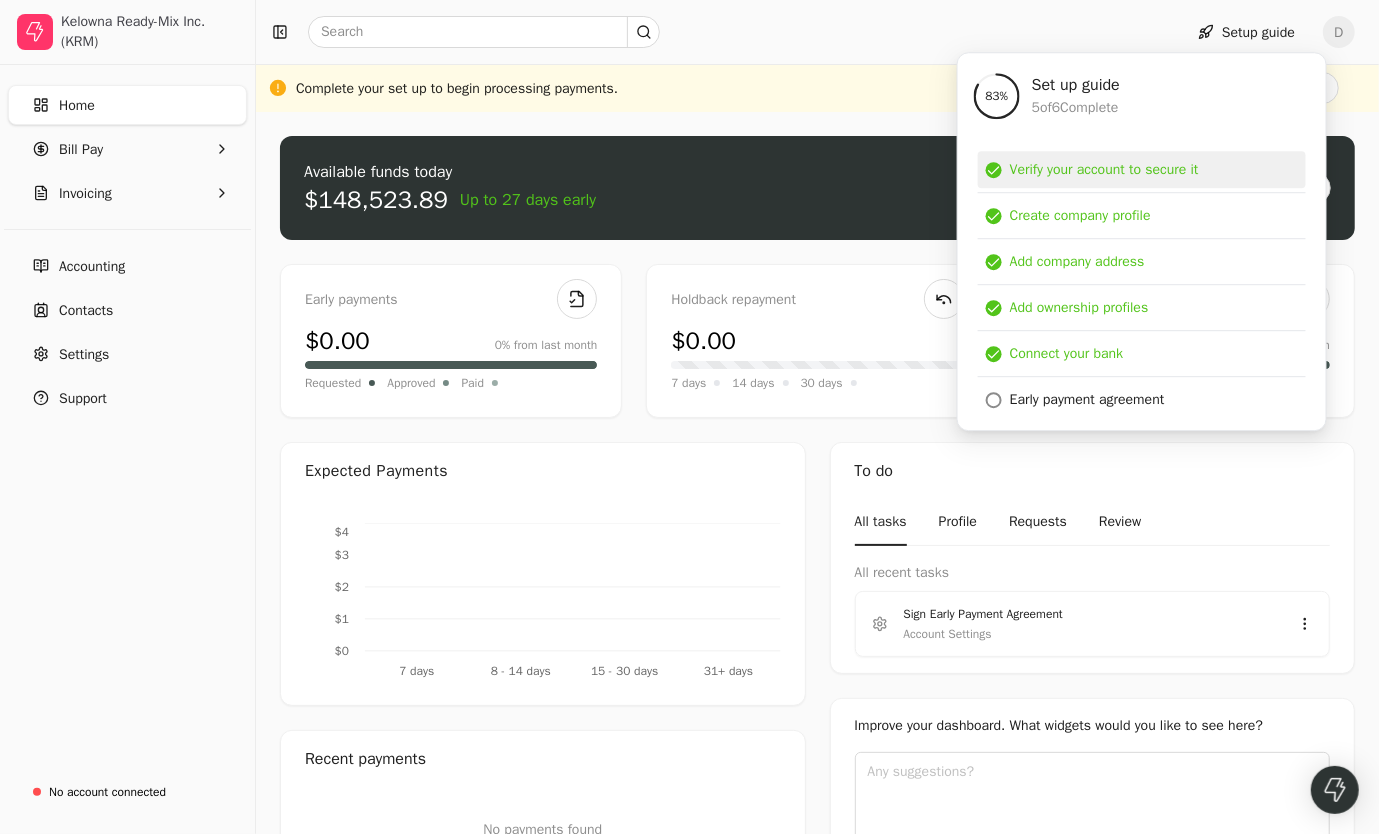 click on "Verify your account to secure it" at bounding box center (1104, 169) 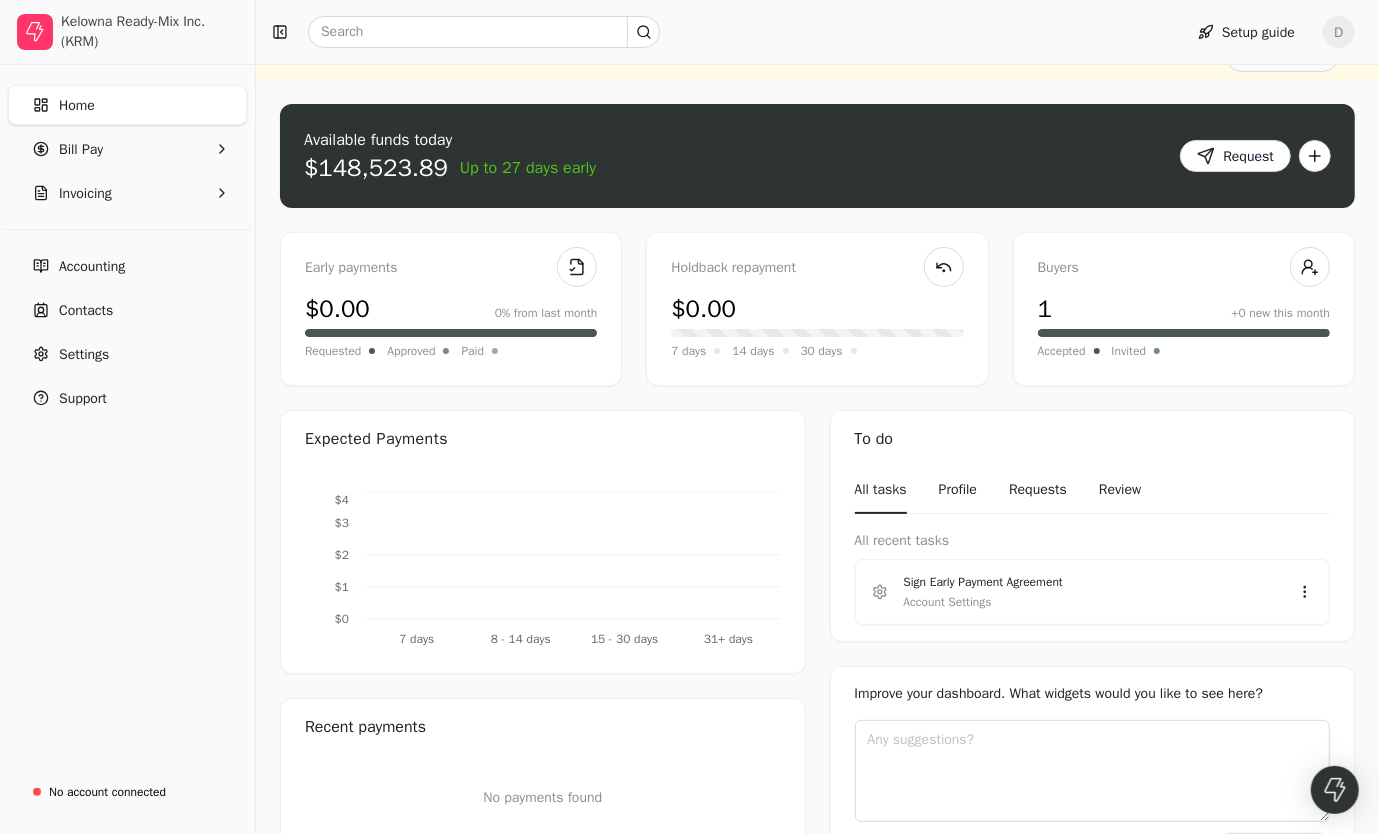 scroll, scrollTop: 0, scrollLeft: 0, axis: both 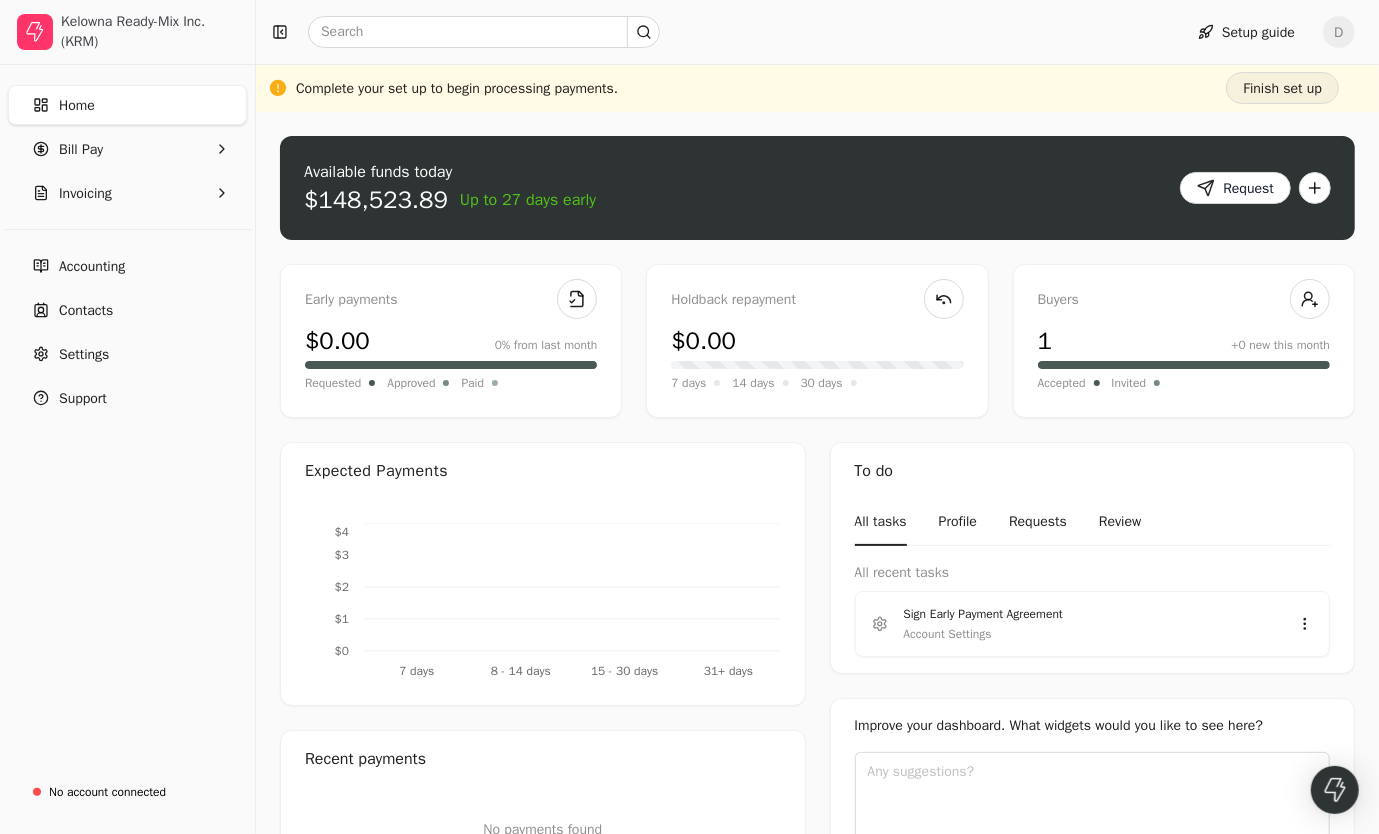click on "Finish set up" at bounding box center [1282, 88] 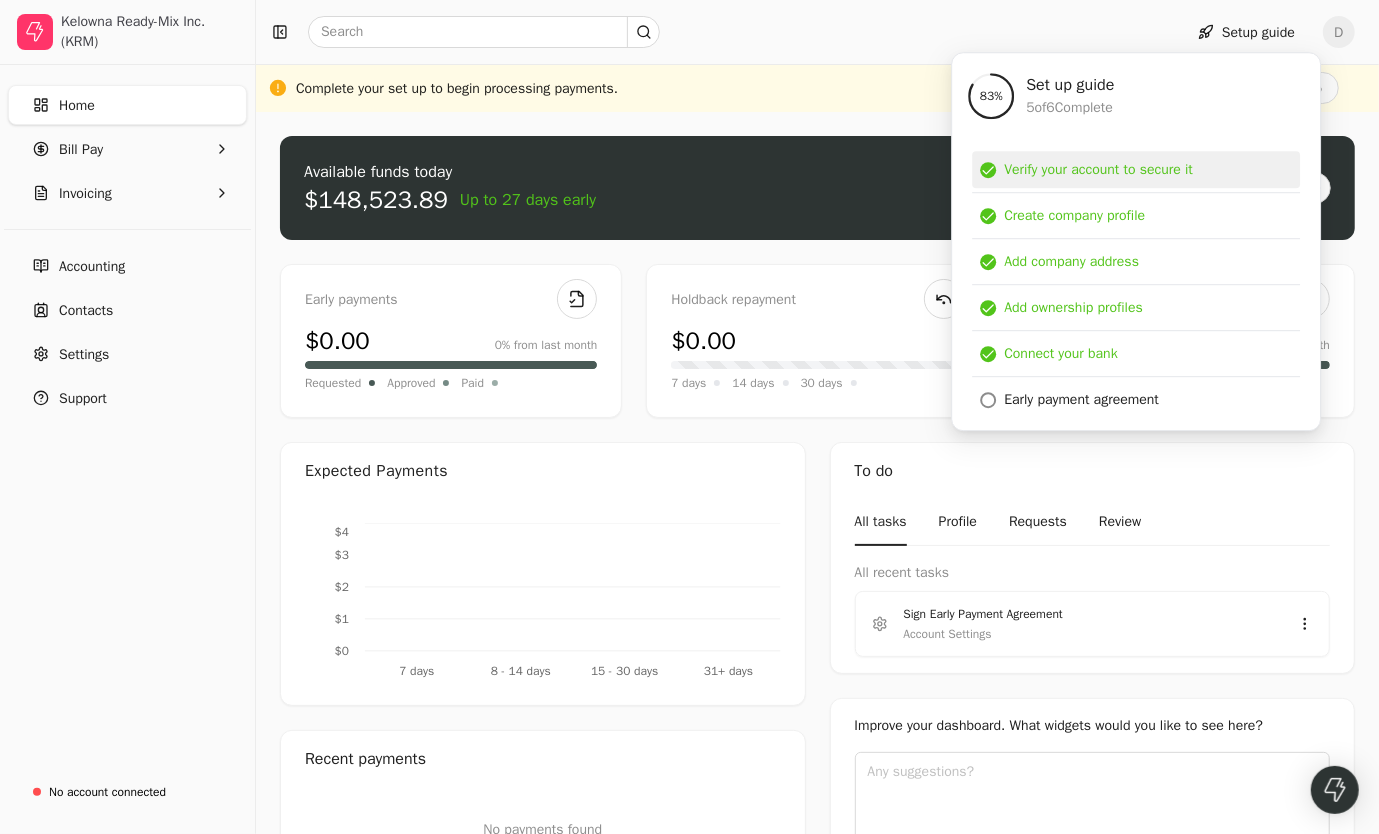 click on "Verify your account to secure it" at bounding box center (1098, 169) 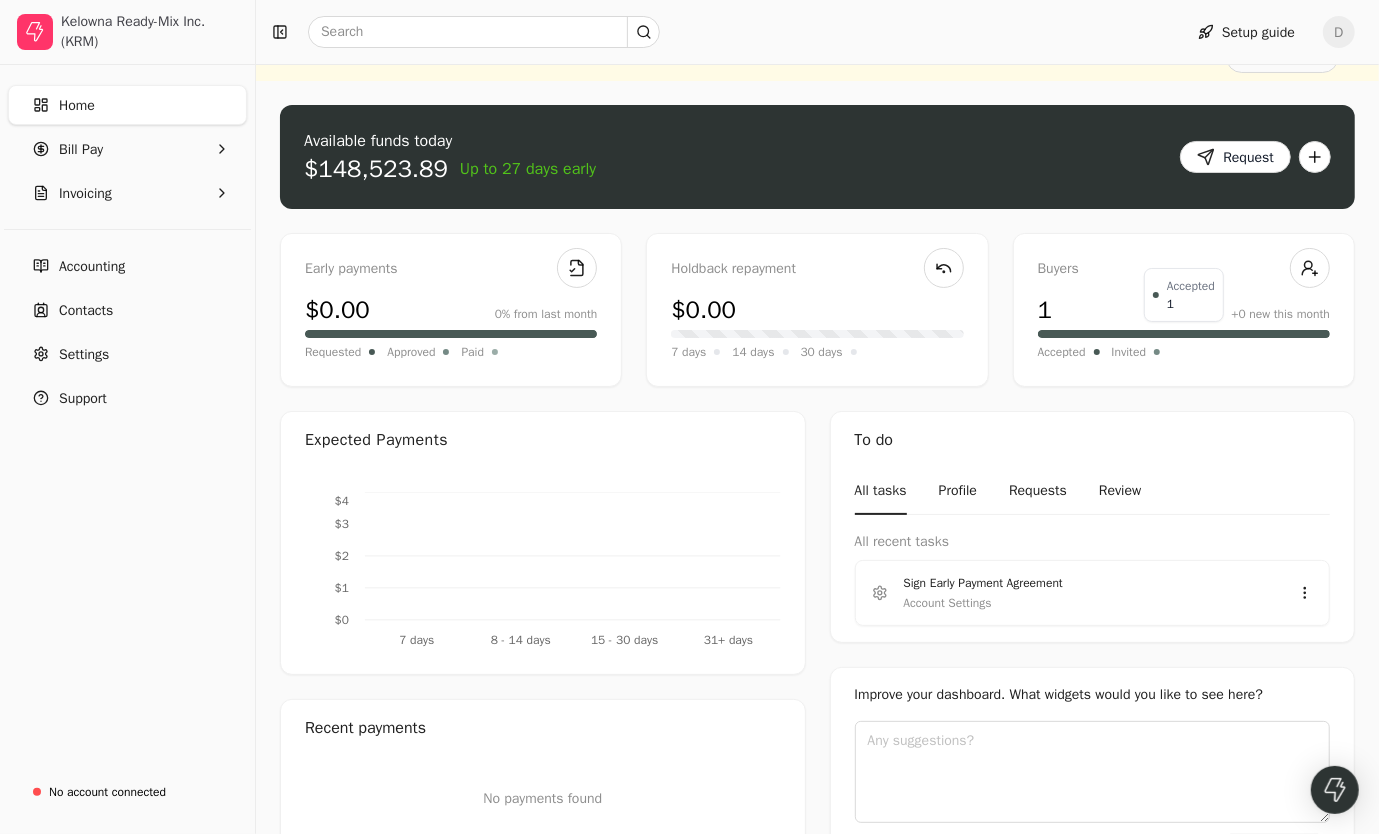 scroll, scrollTop: 0, scrollLeft: 0, axis: both 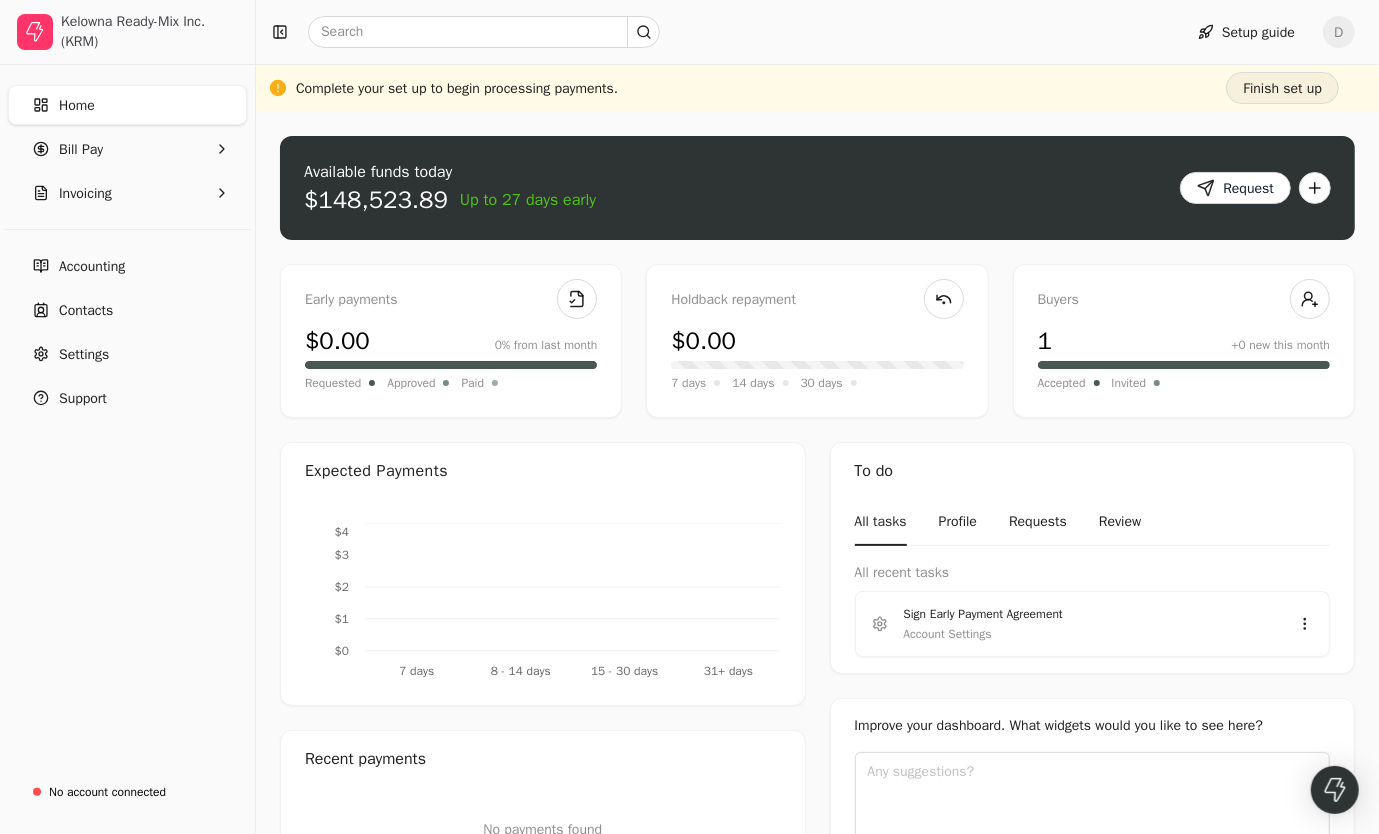 click on "Finish set up" at bounding box center (1282, 88) 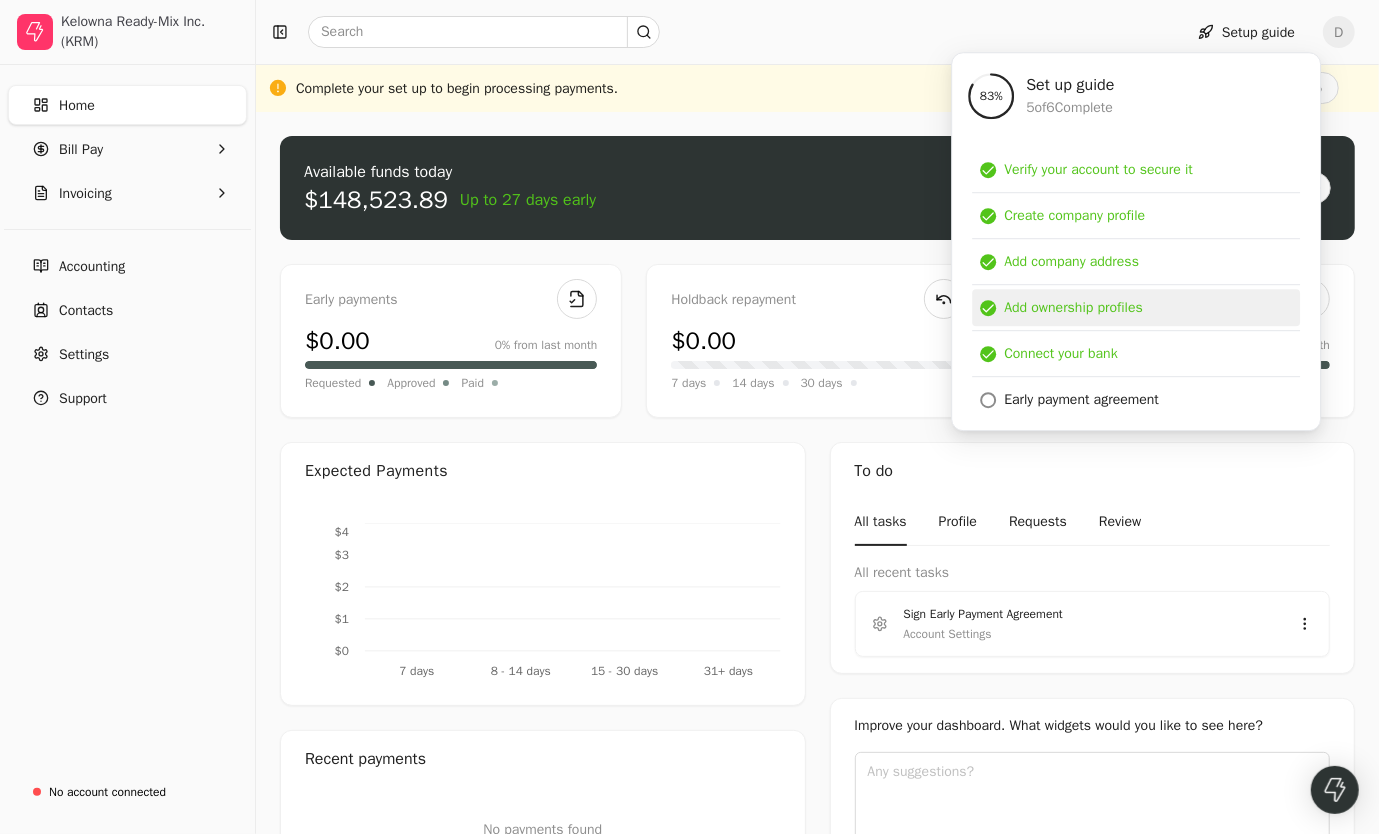 click on "Add ownership profiles" at bounding box center (1073, 307) 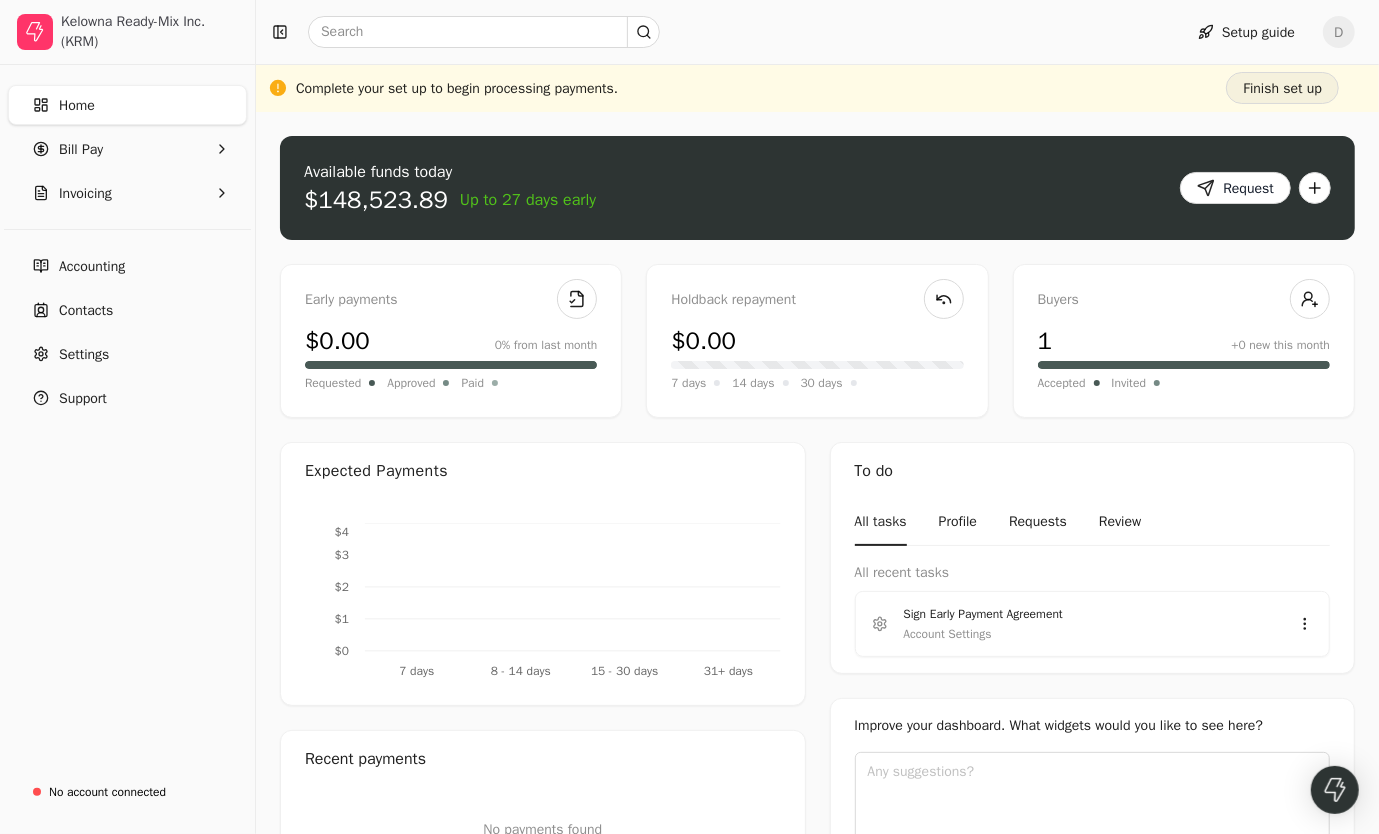 click on "Finish set up" at bounding box center (1282, 88) 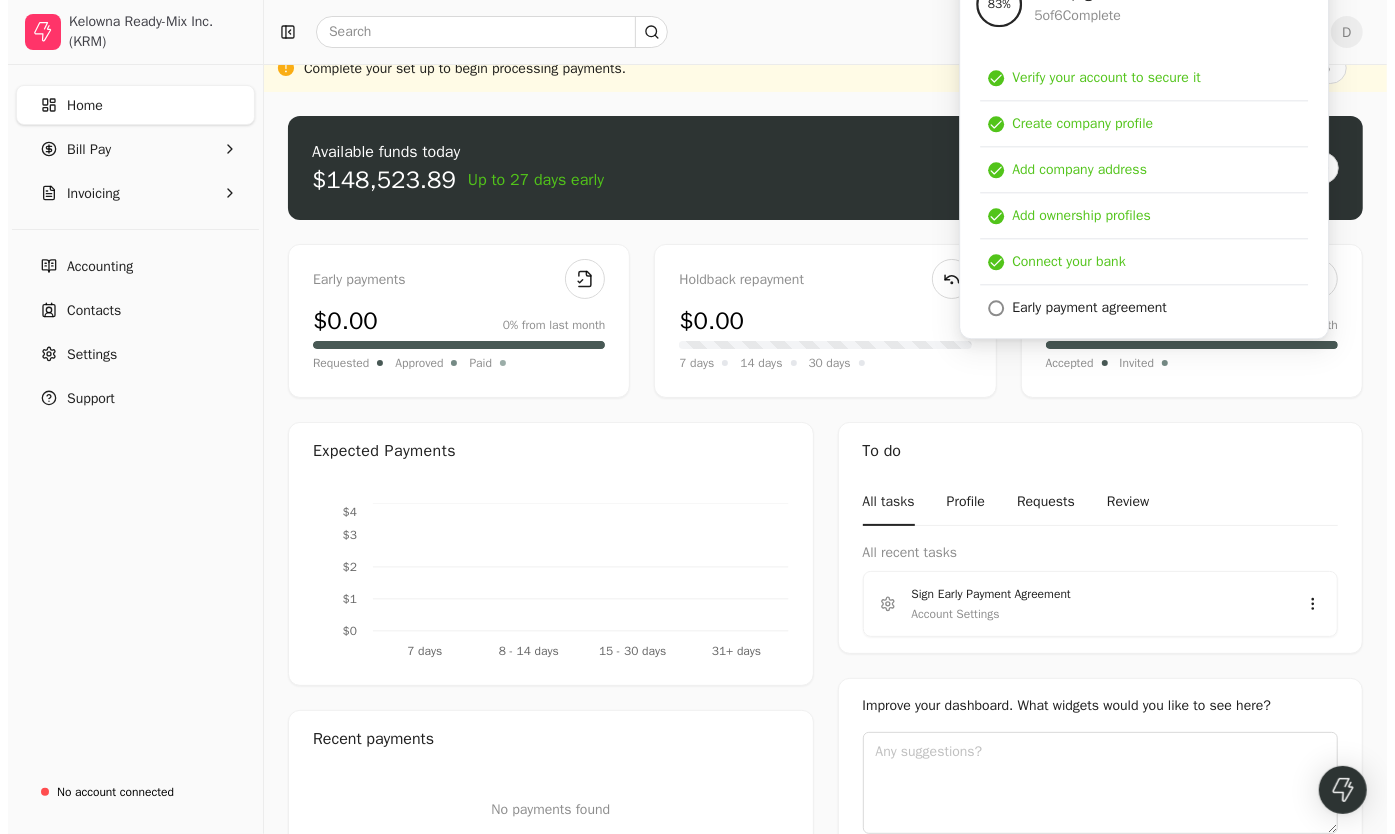 scroll, scrollTop: 0, scrollLeft: 0, axis: both 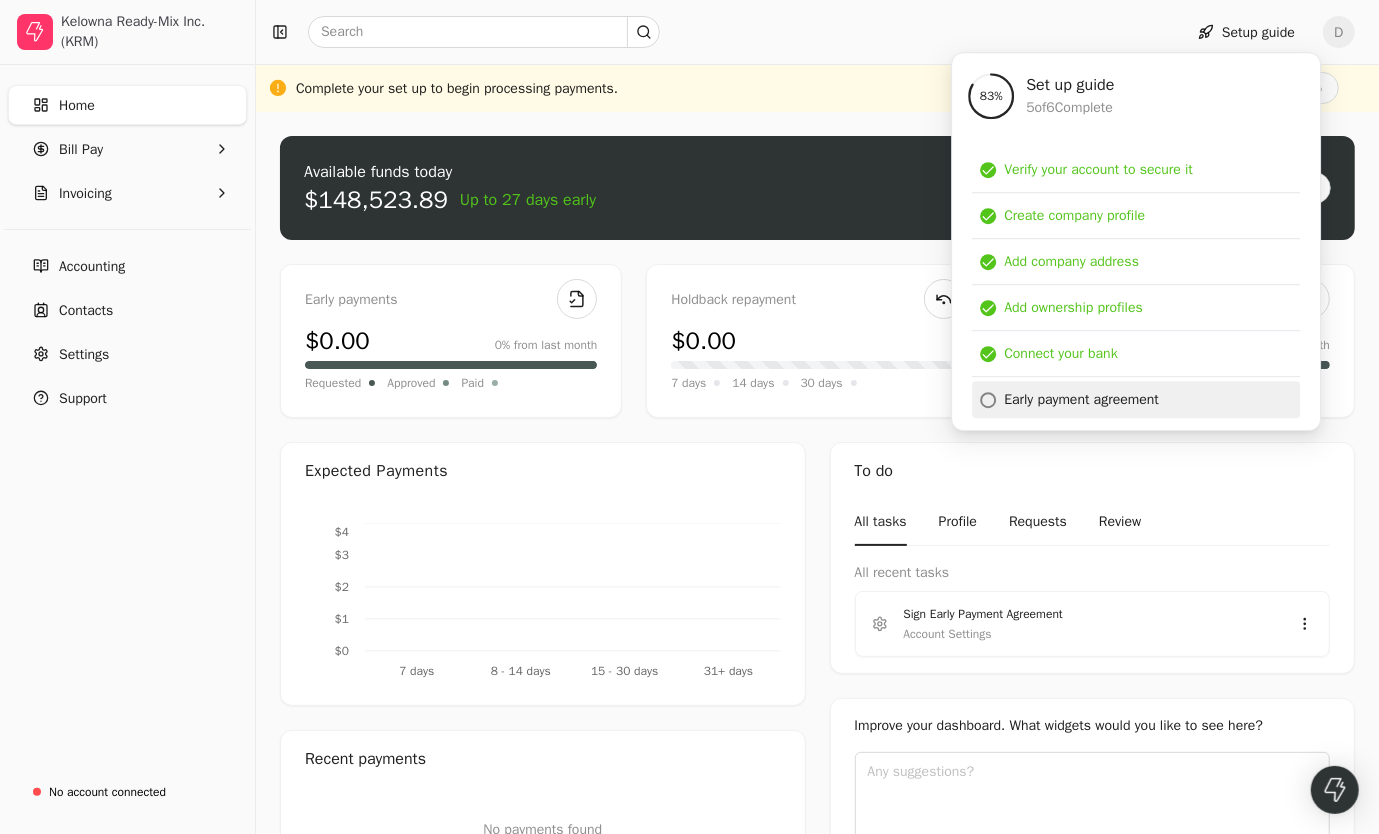 click at bounding box center [988, 400] 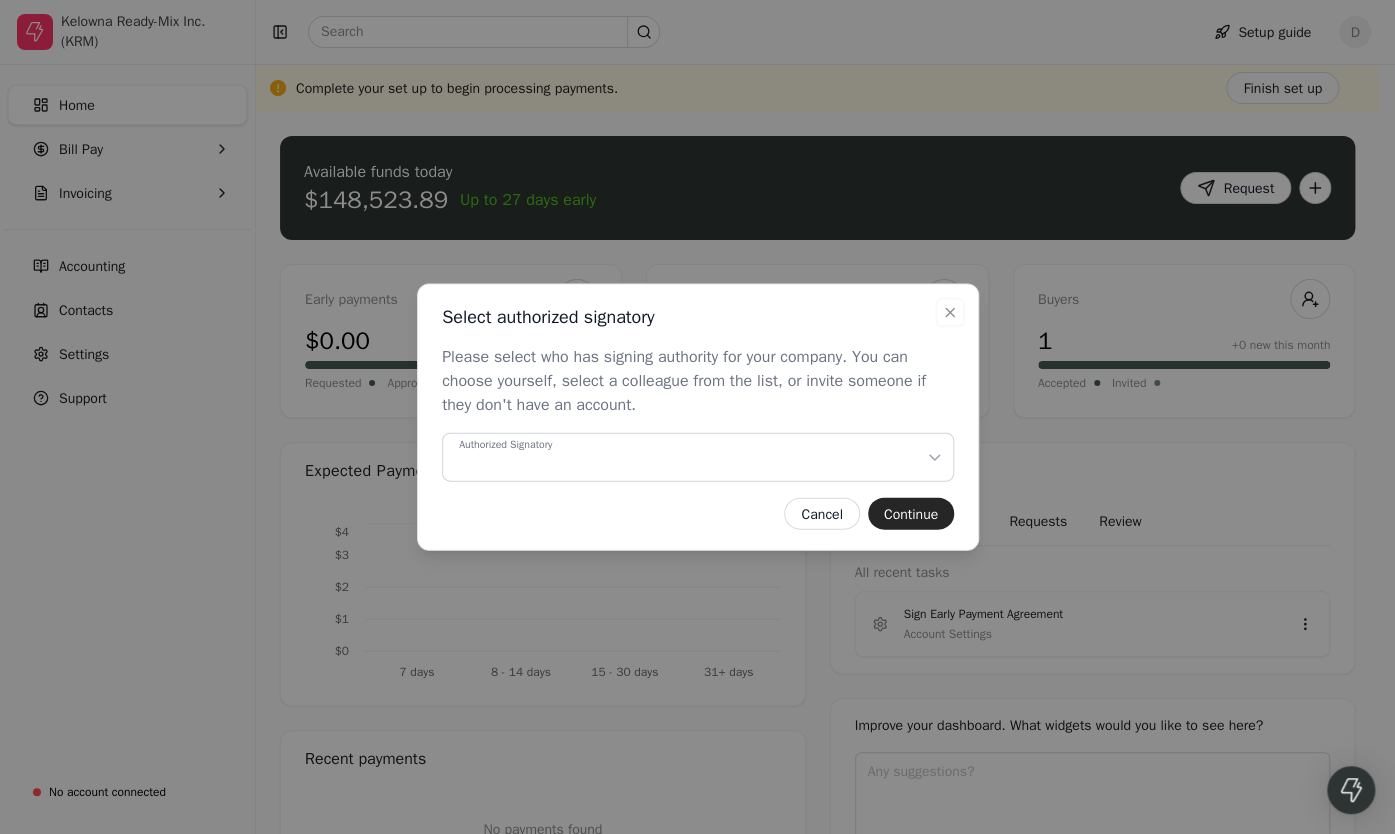click 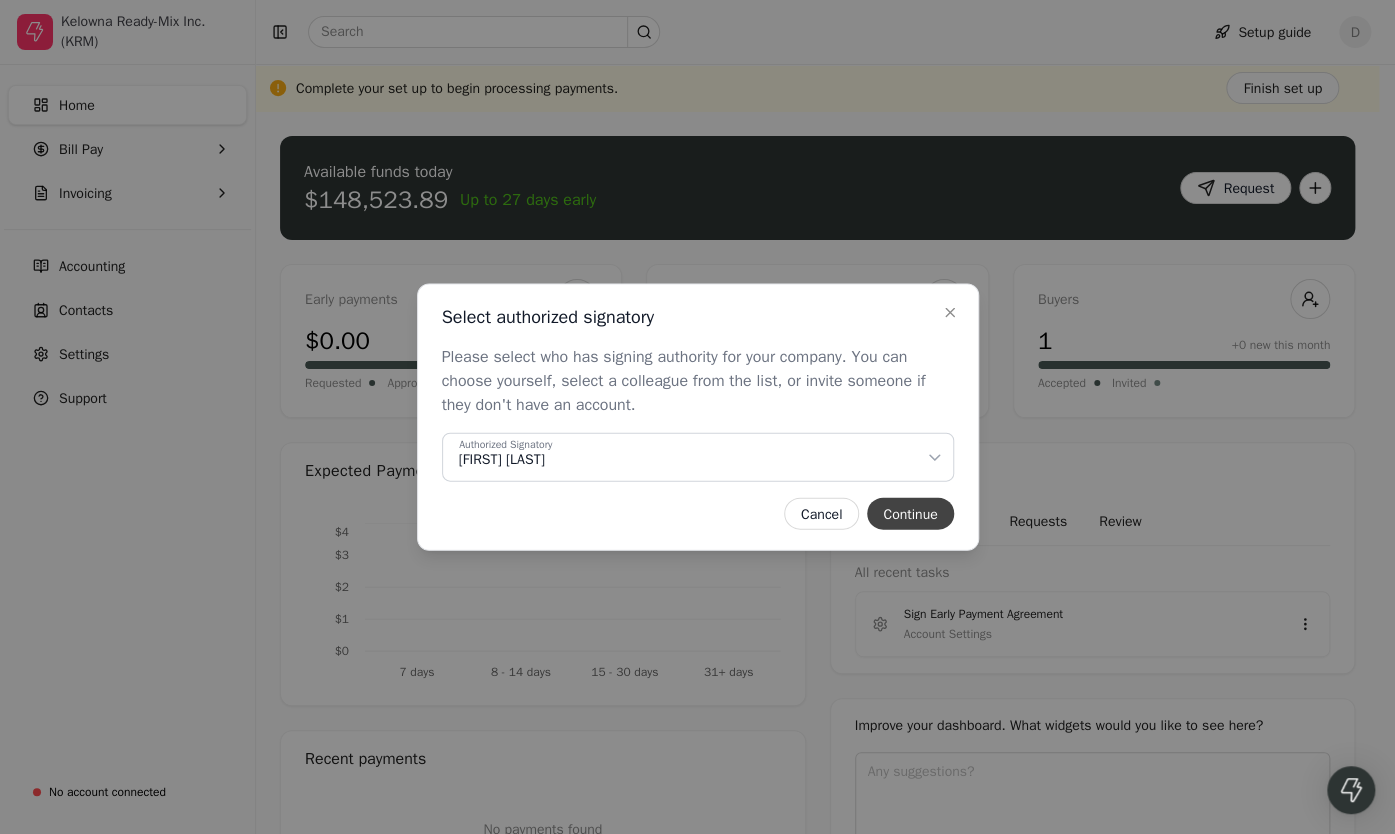 click on "Continue" at bounding box center [910, 514] 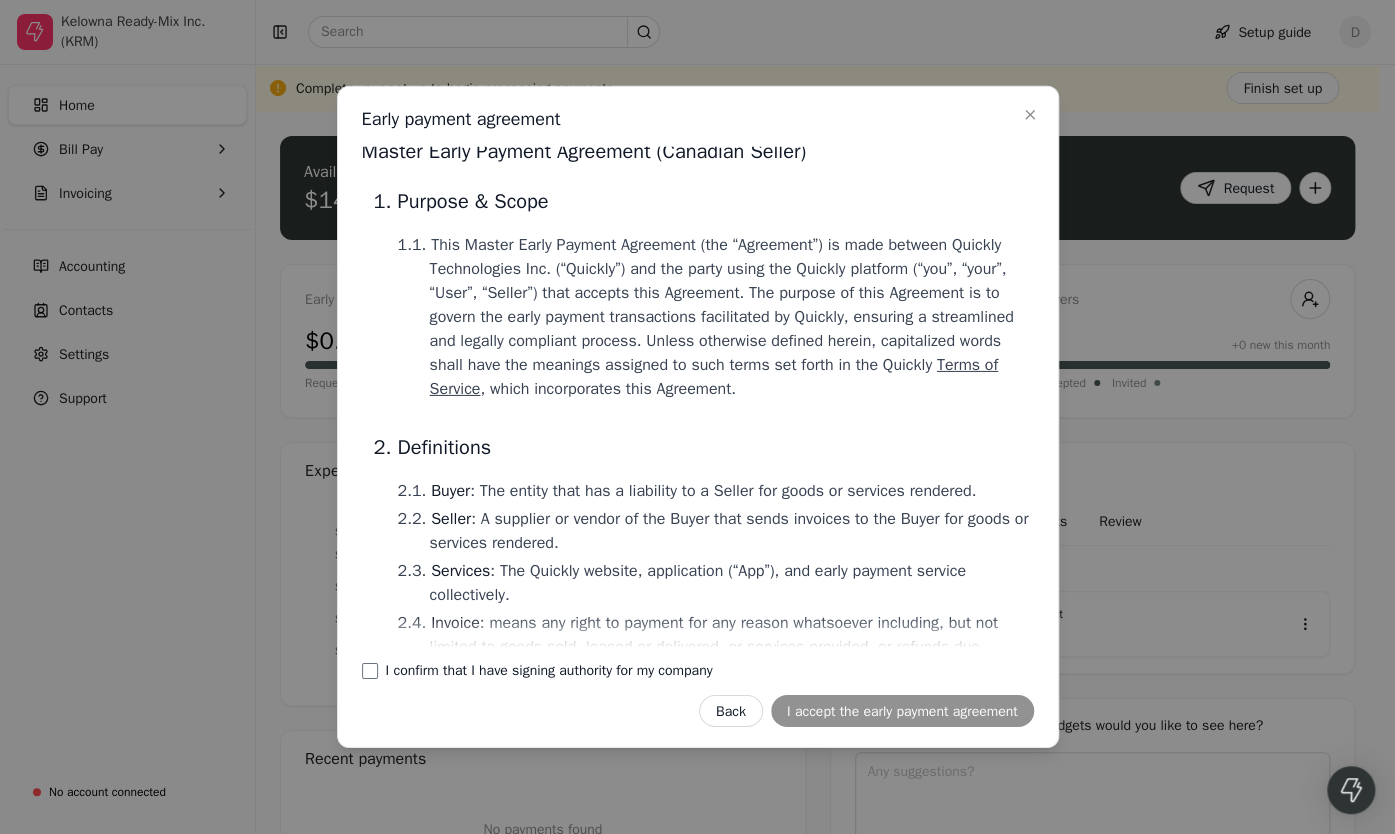scroll, scrollTop: 0, scrollLeft: 0, axis: both 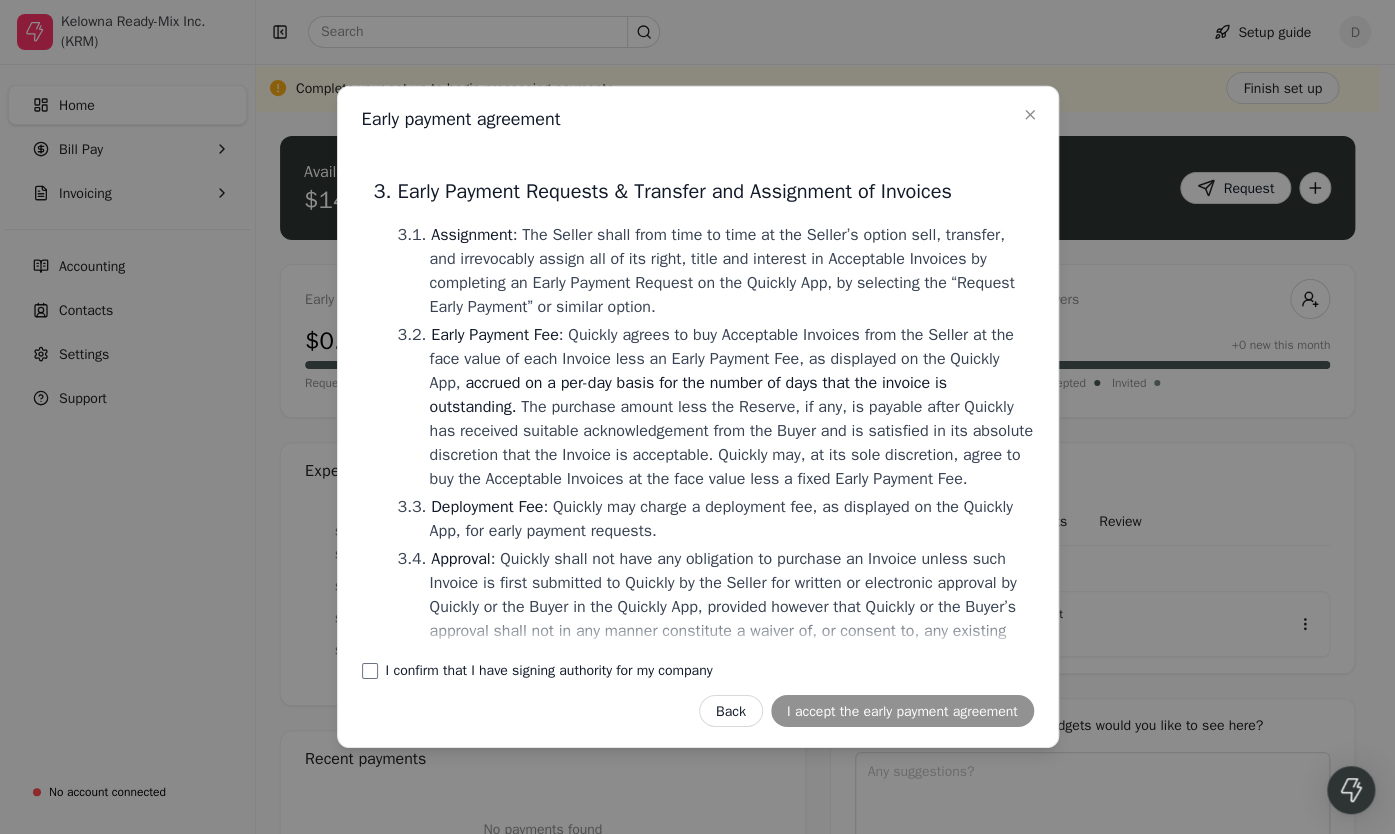 drag, startPoint x: 782, startPoint y: 121, endPoint x: 794, endPoint y: 87, distance: 36.05551 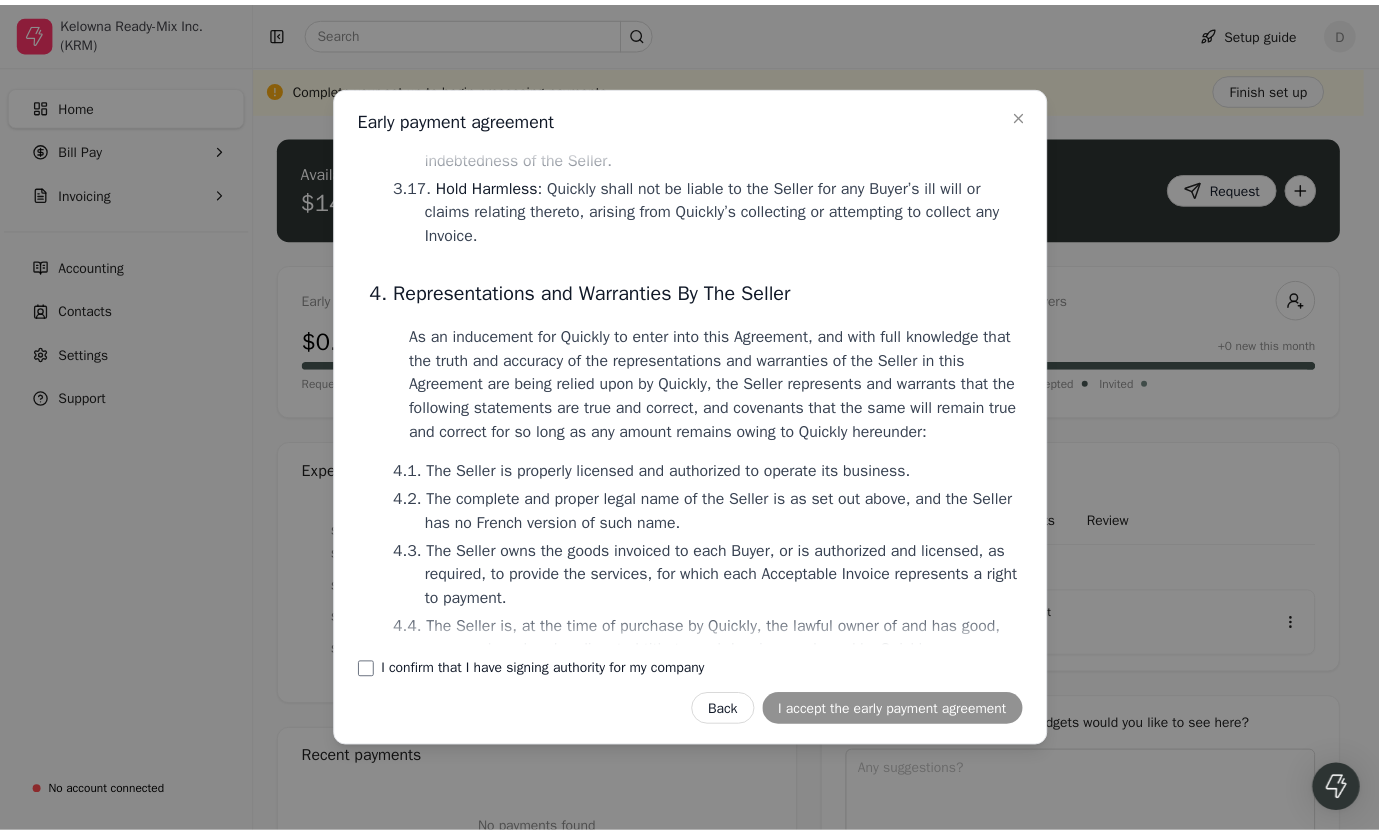 scroll, scrollTop: 2400, scrollLeft: 0, axis: vertical 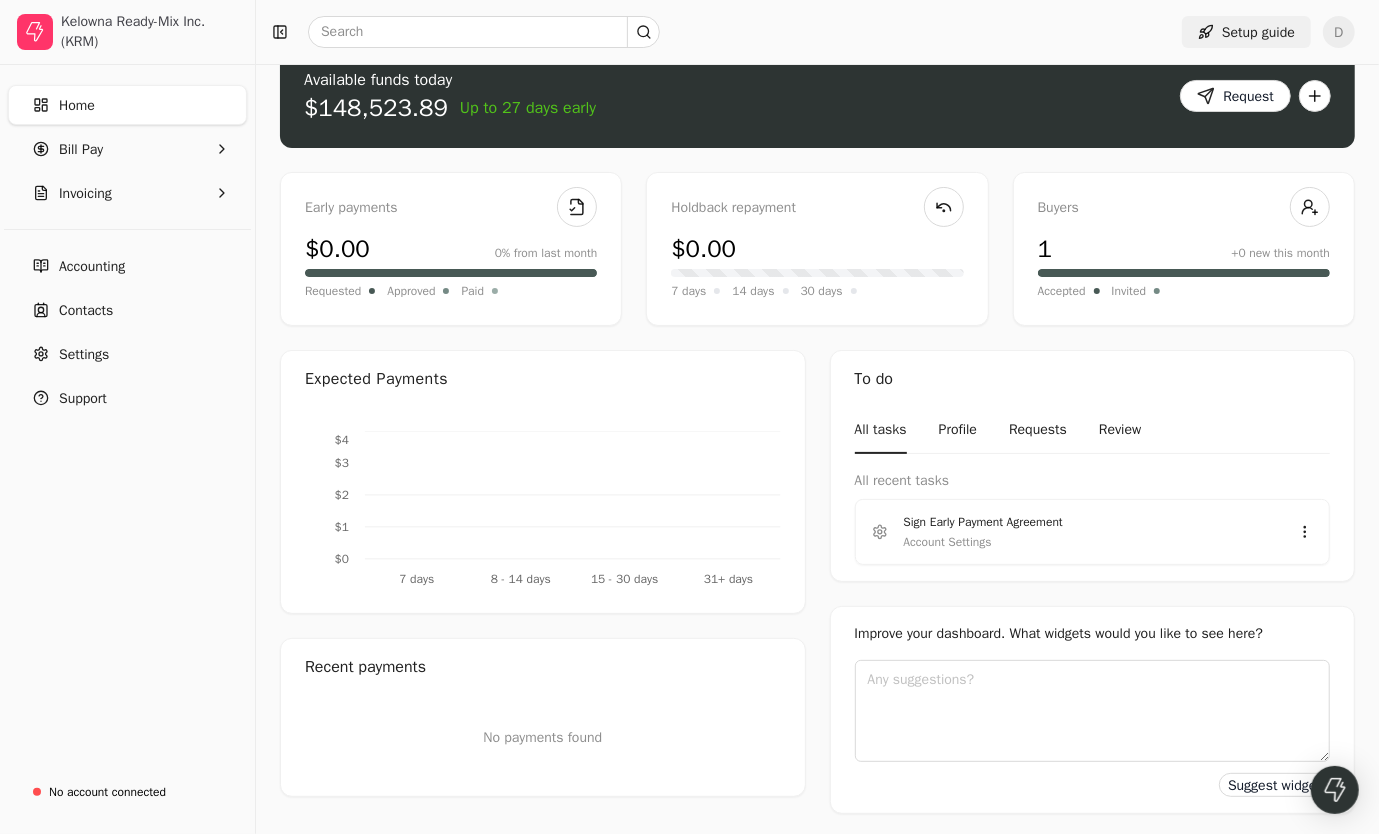 click on "Setup guide" at bounding box center (1246, 32) 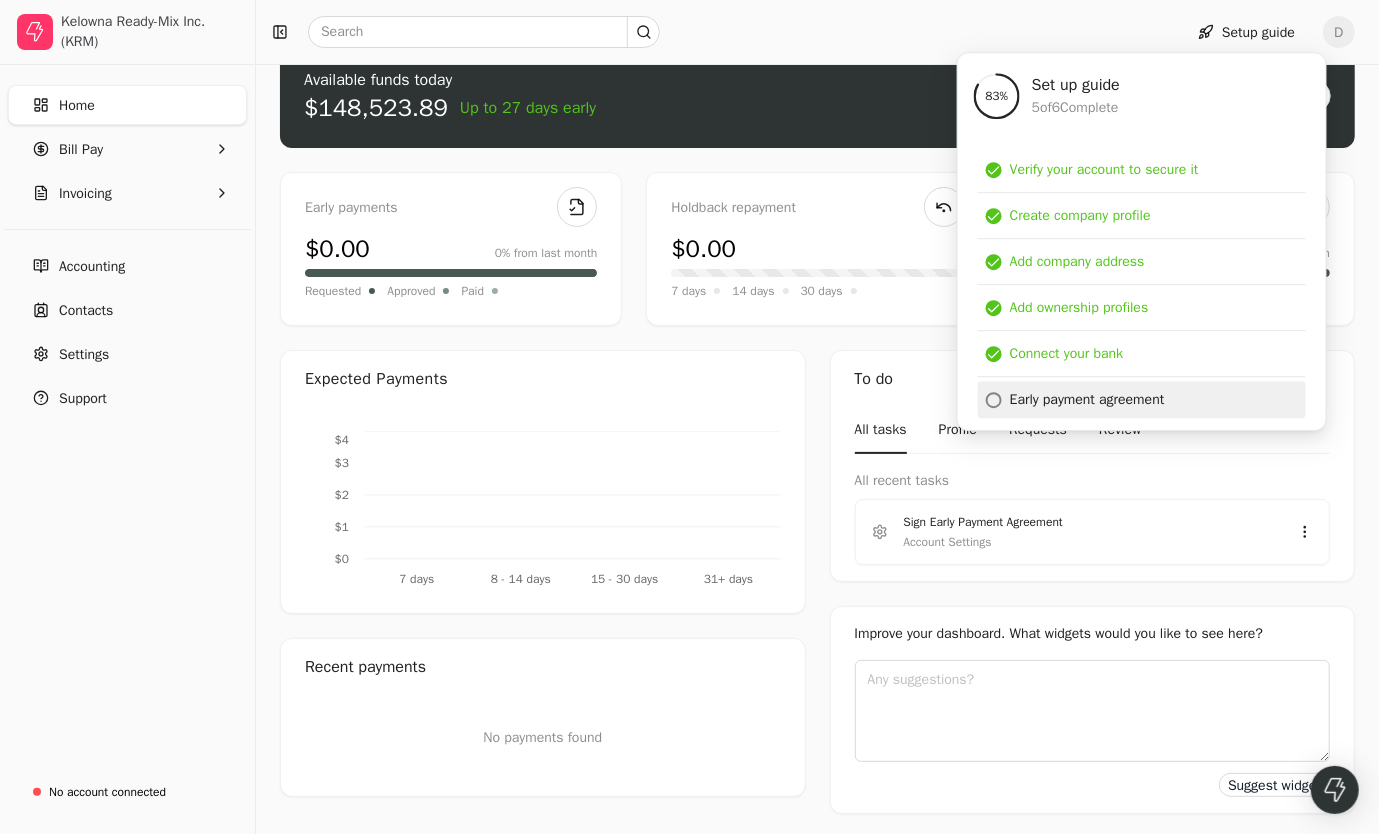 click on "Early payment agreement" at bounding box center [1087, 399] 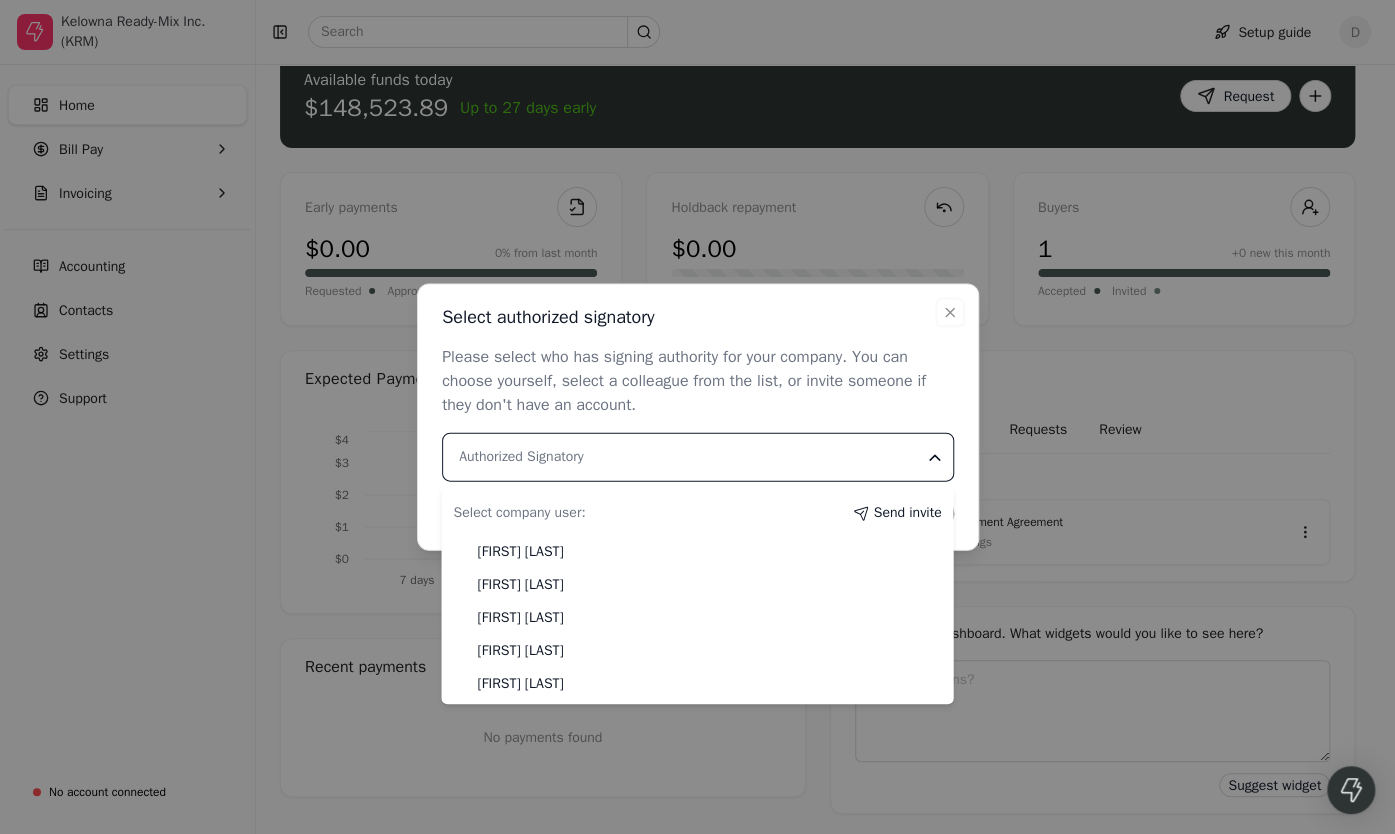 click 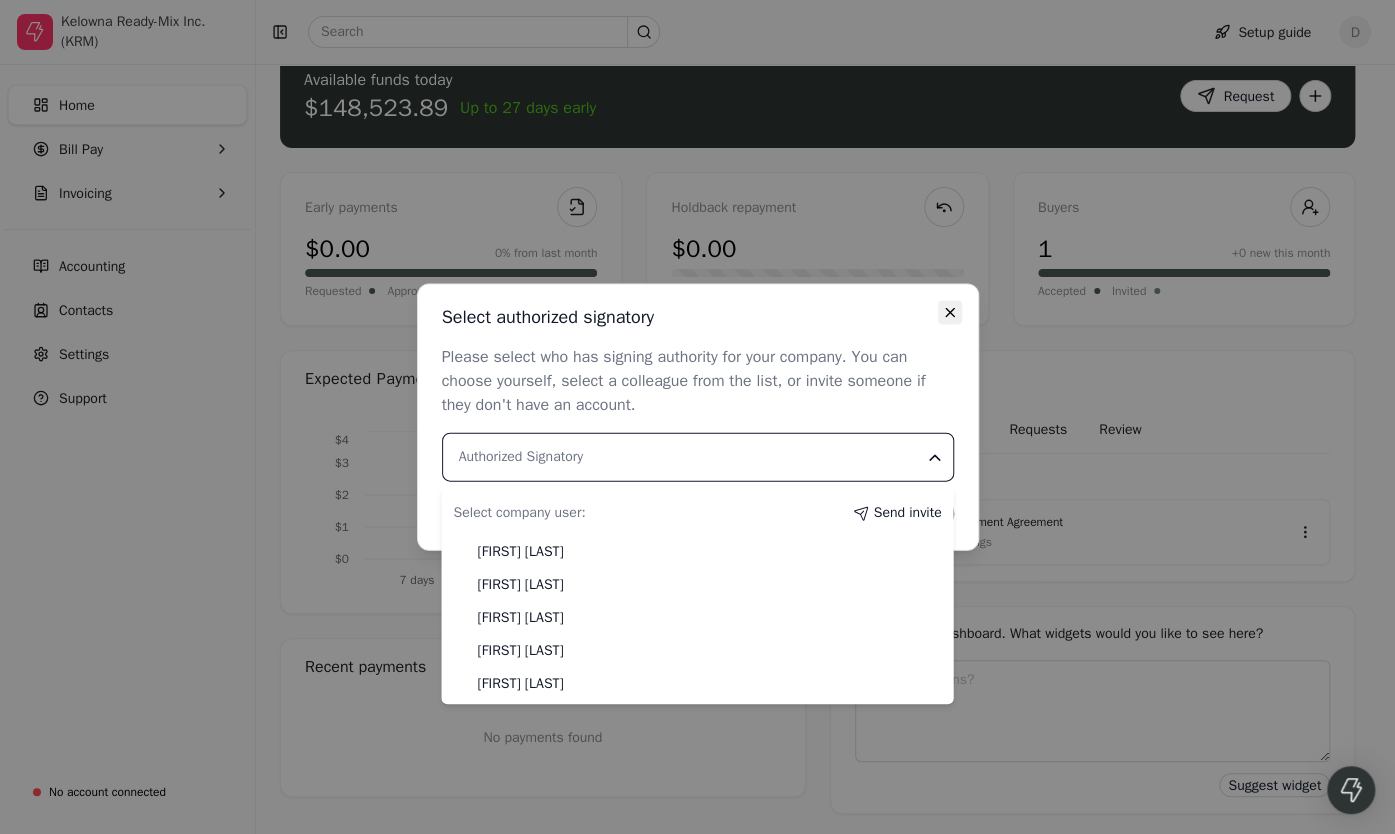 click 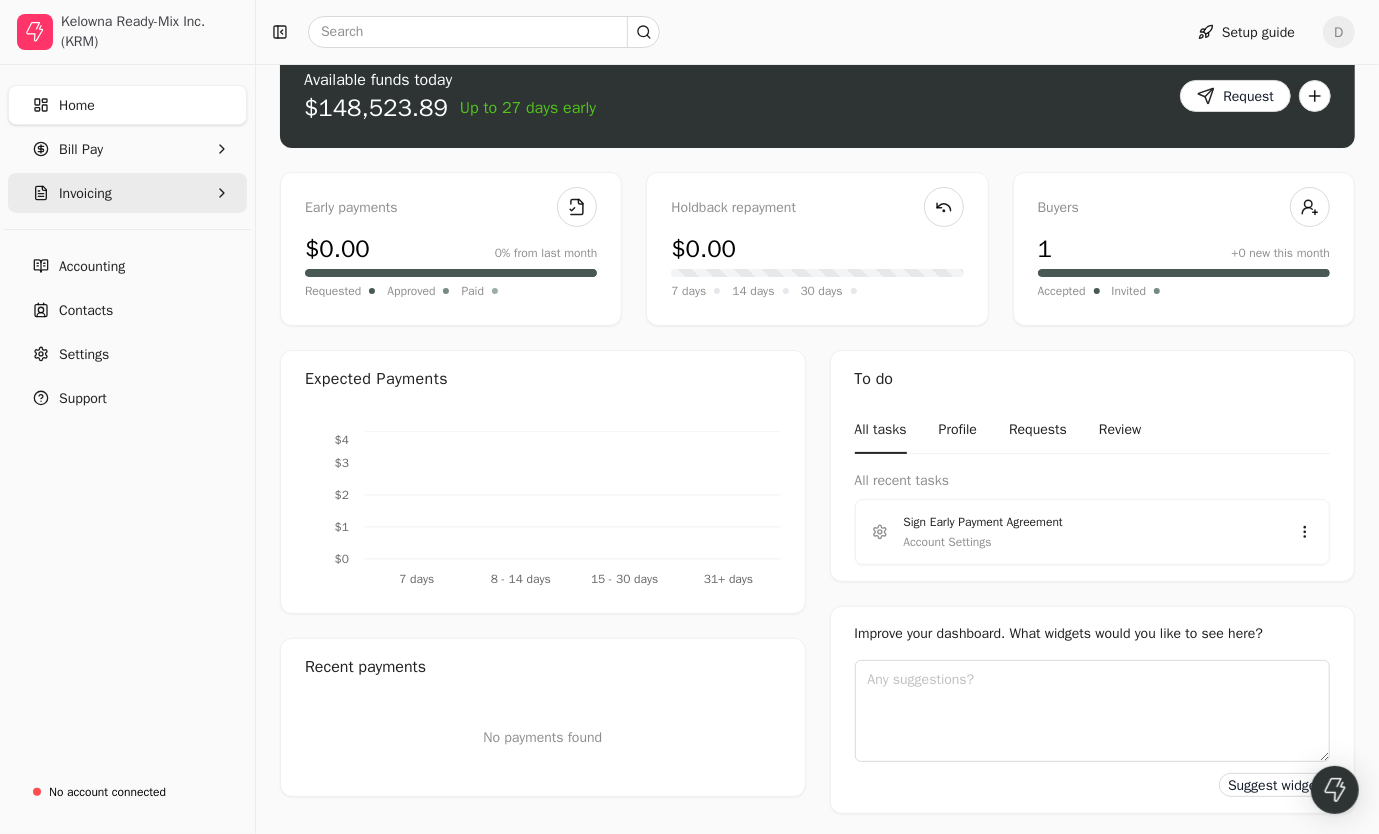 click on "Invoicing" at bounding box center [127, 193] 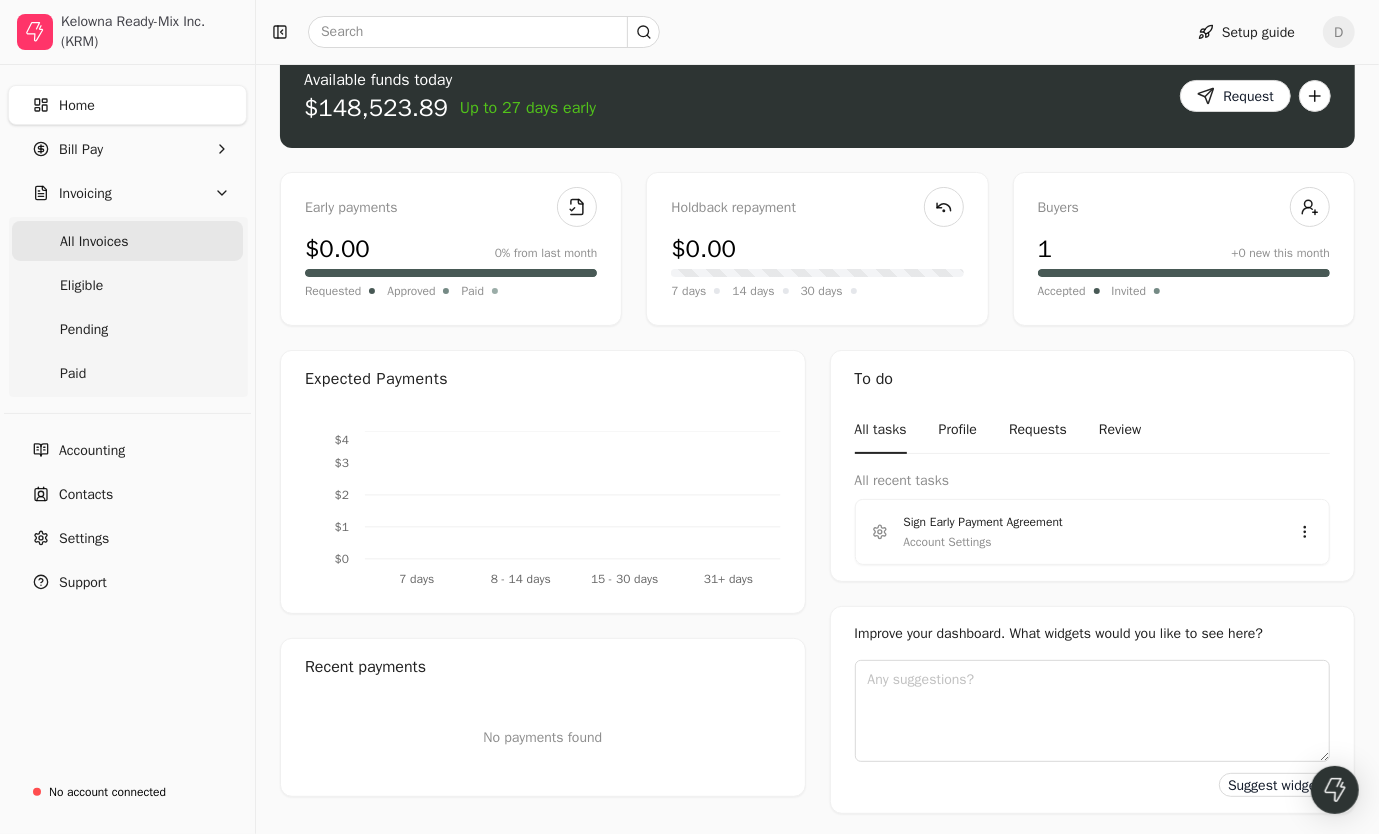 click on "All Invoices" at bounding box center (94, 241) 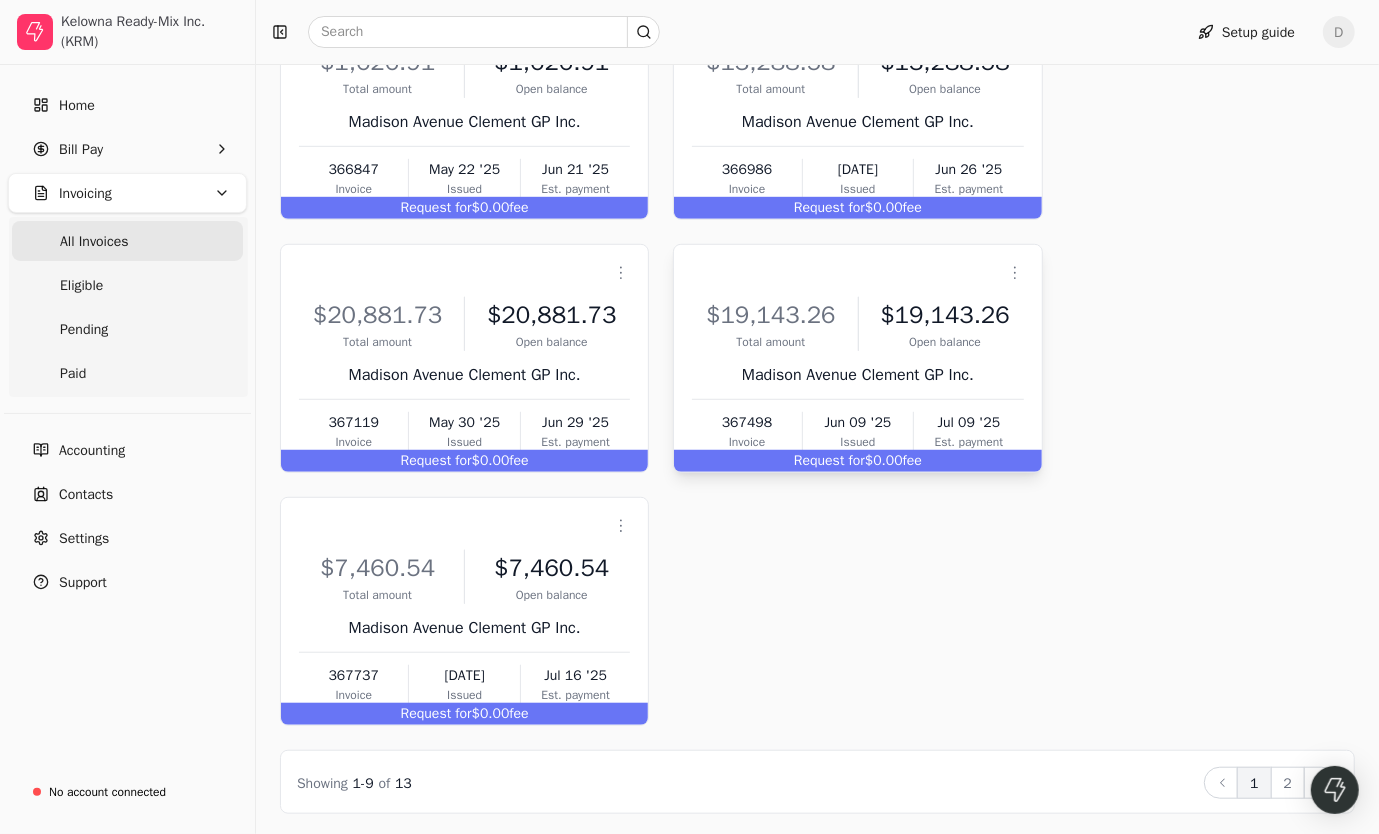 scroll, scrollTop: 0, scrollLeft: 0, axis: both 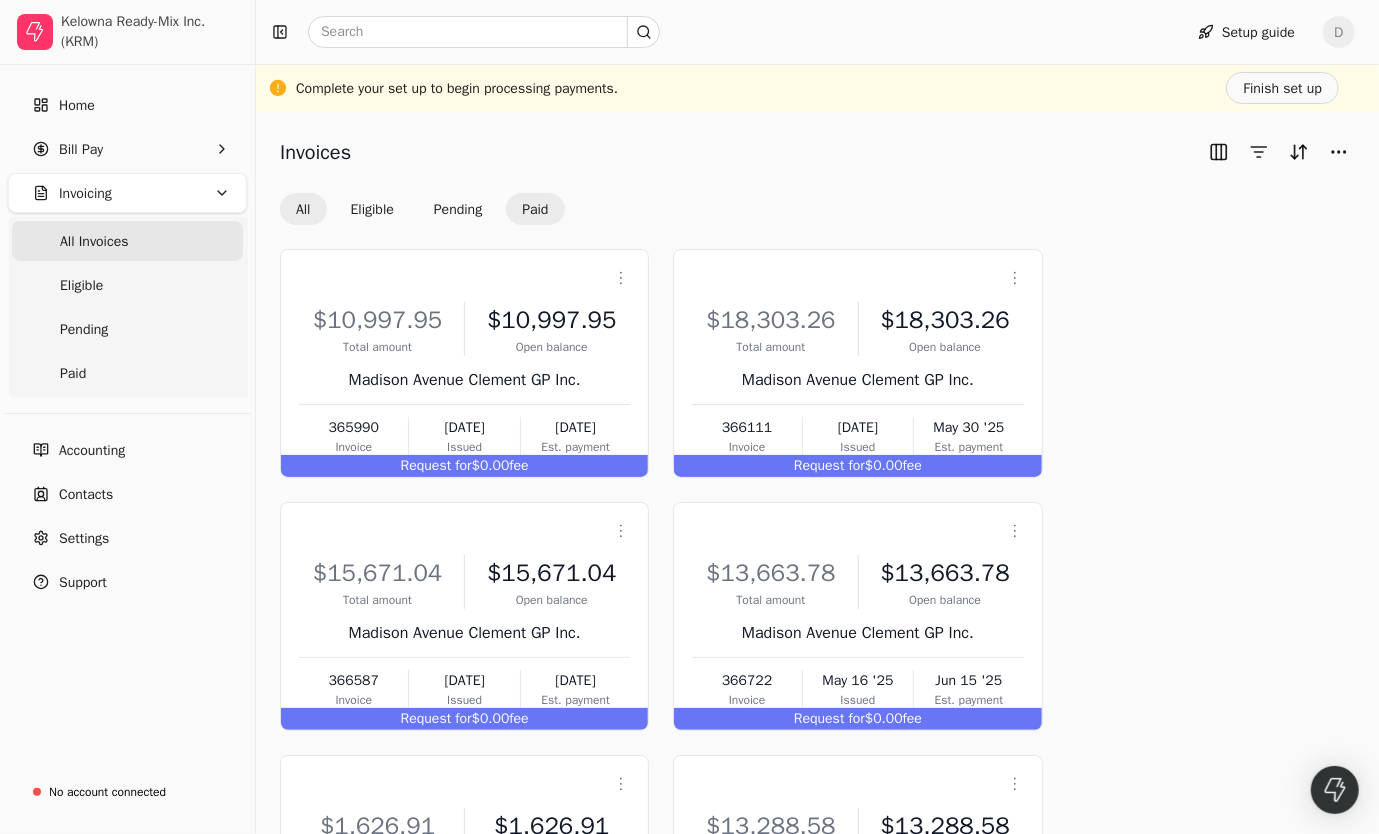 click on "Paid" at bounding box center [535, 209] 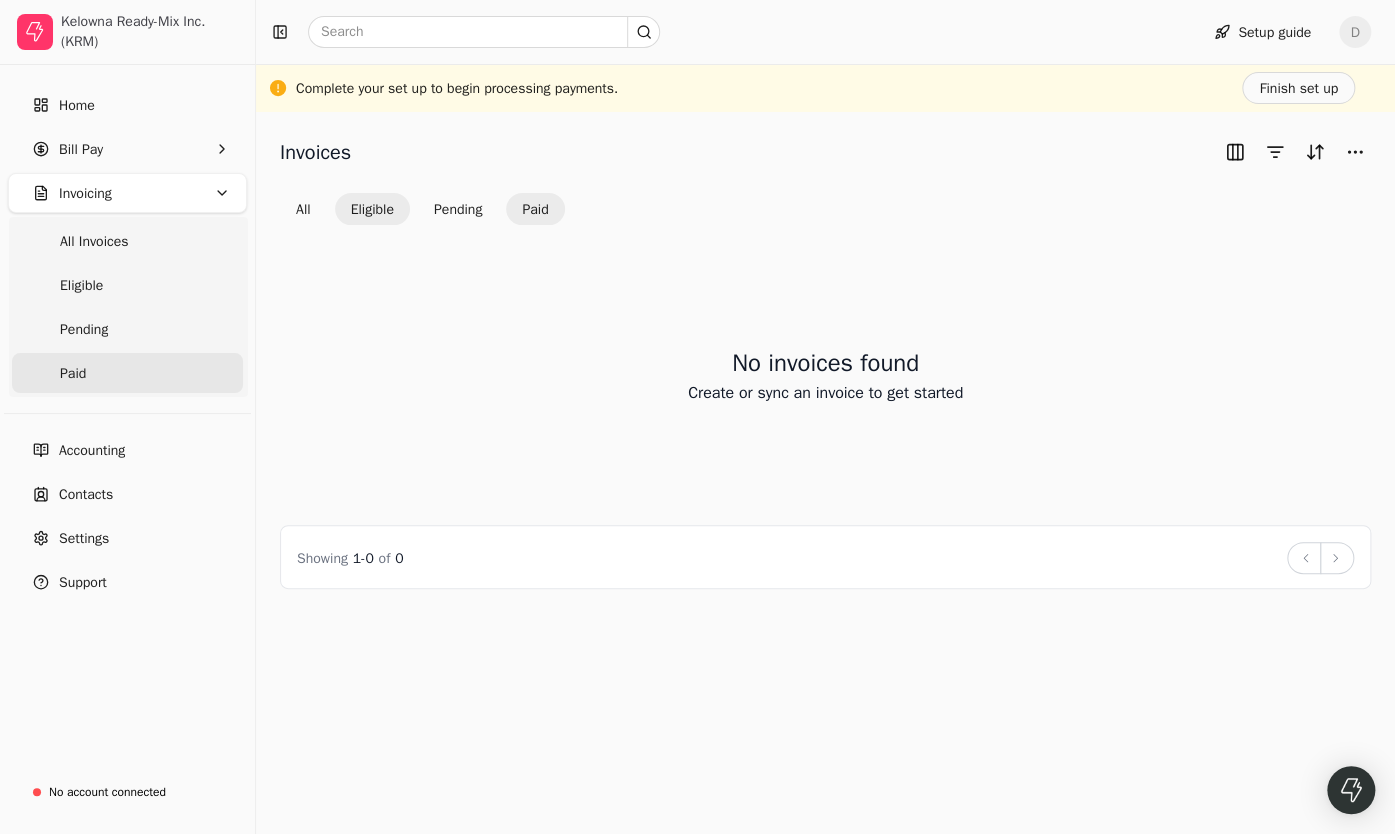 click on "Eligible" at bounding box center [372, 209] 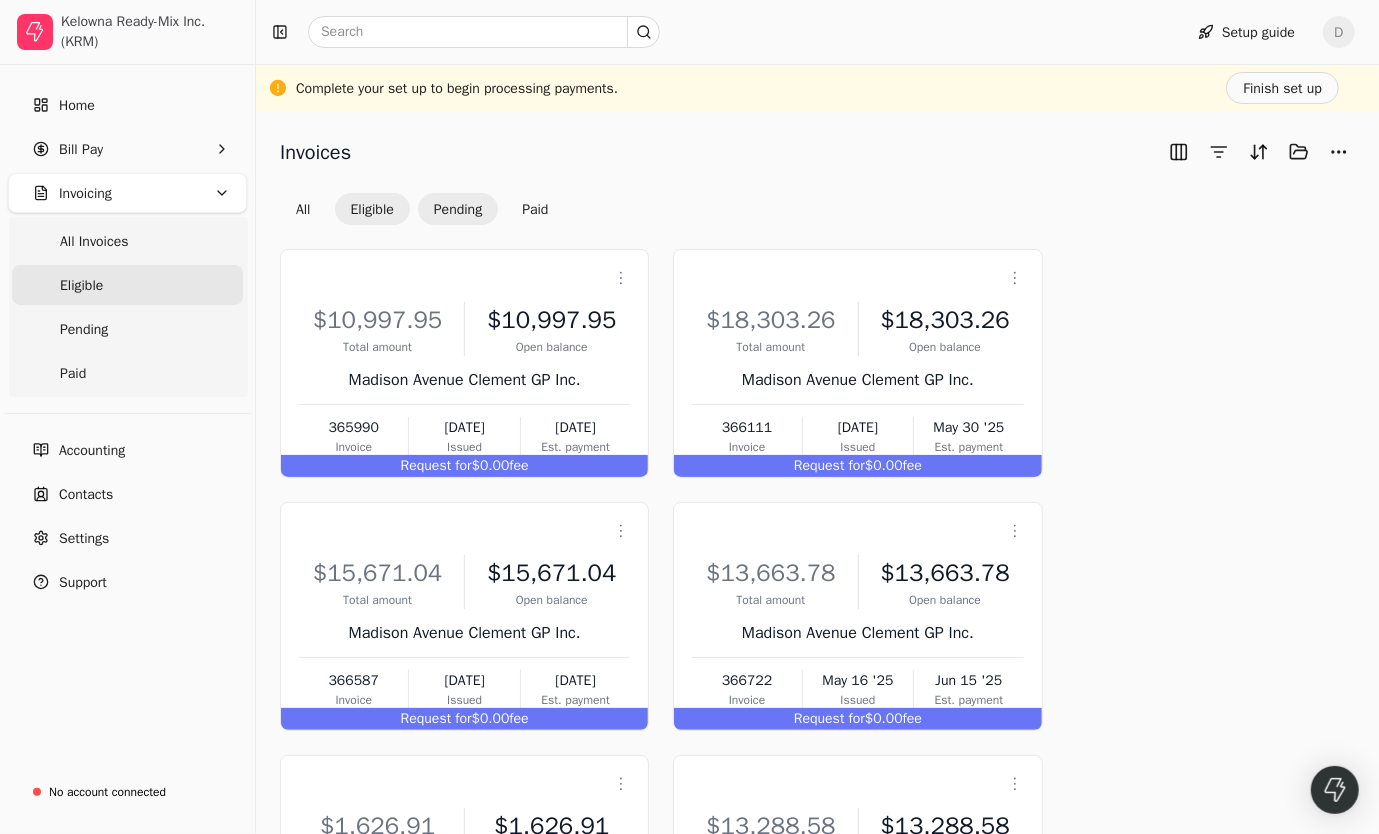 click on "Pending" at bounding box center (458, 209) 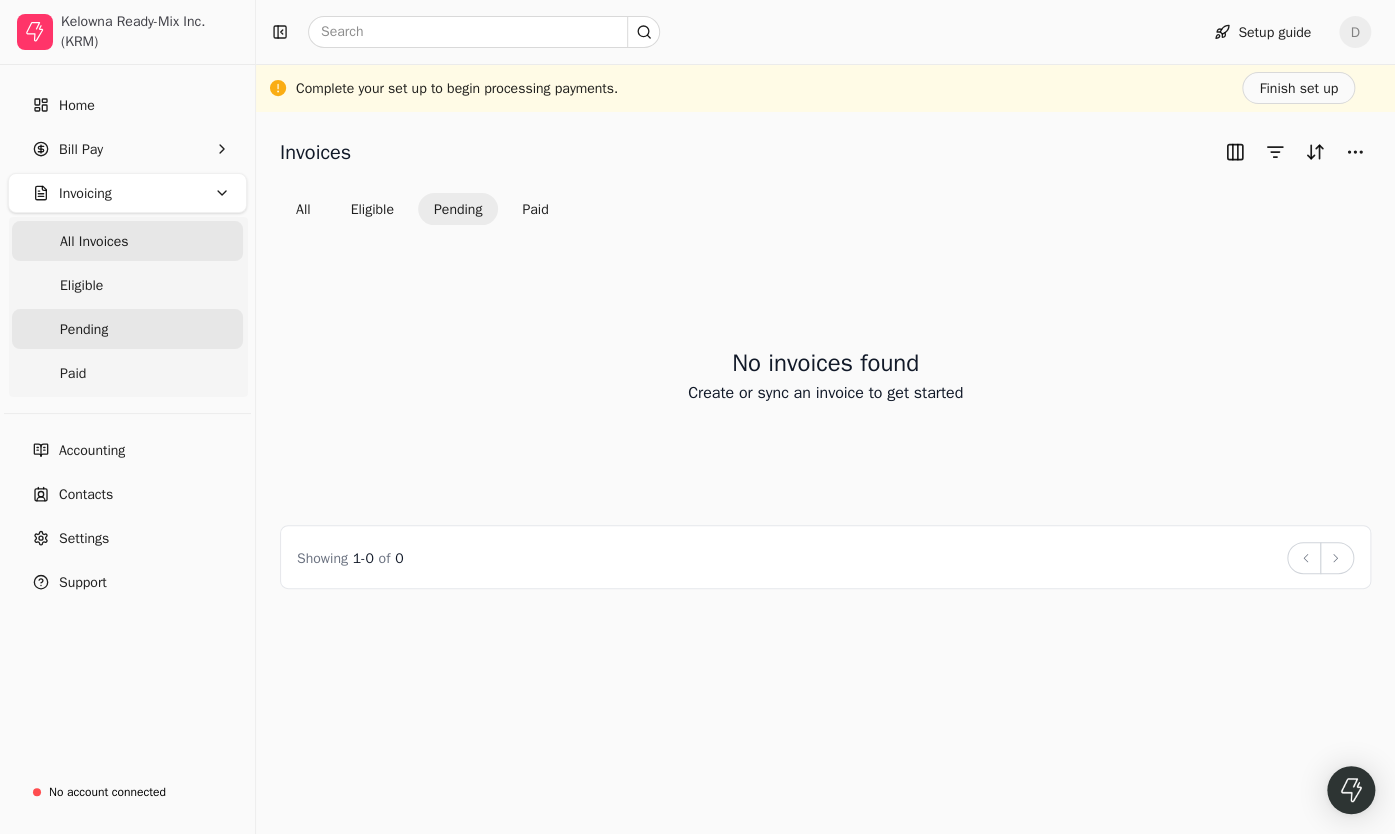 click on "All Invoices" at bounding box center (127, 241) 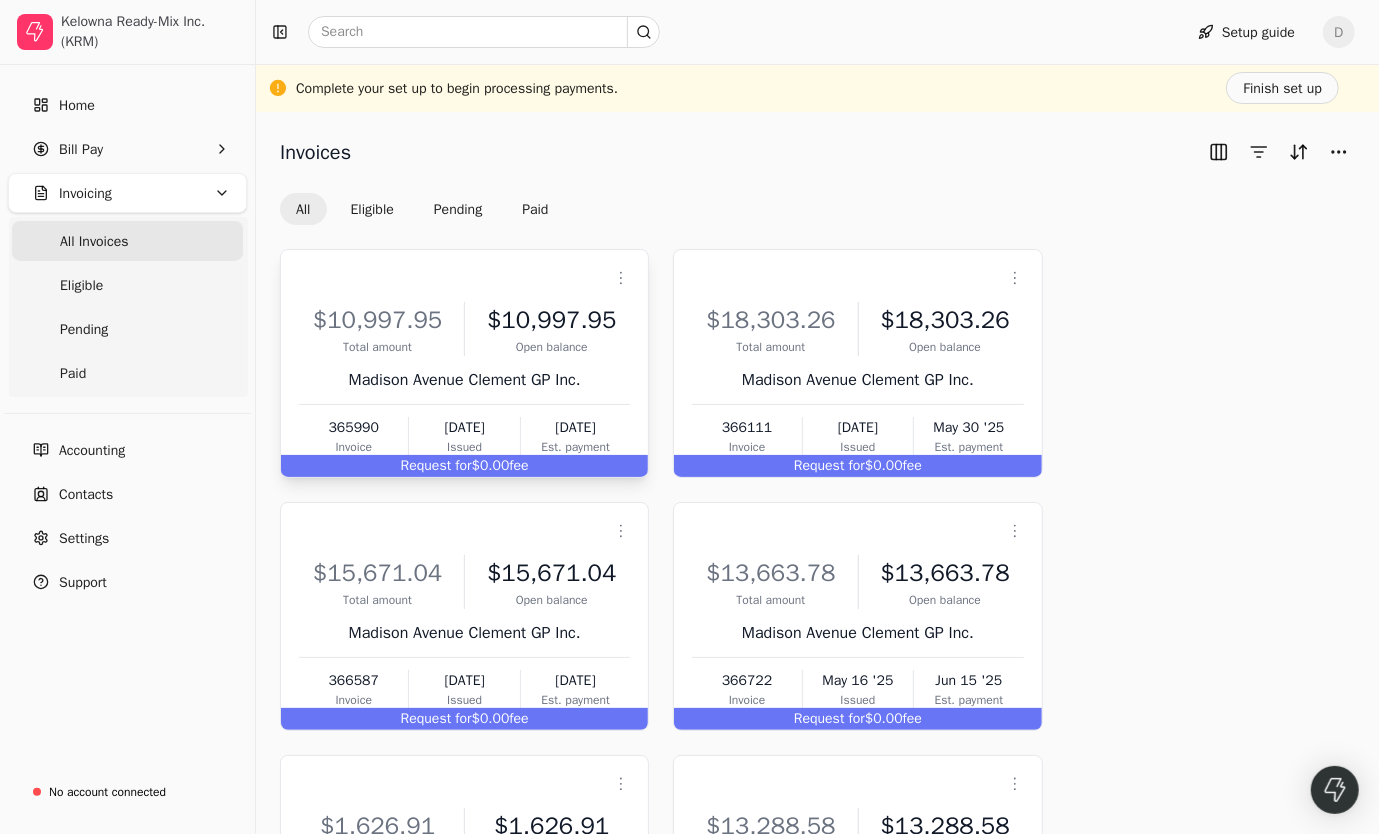 click on "Request for  $0.00  fee" at bounding box center [464, 466] 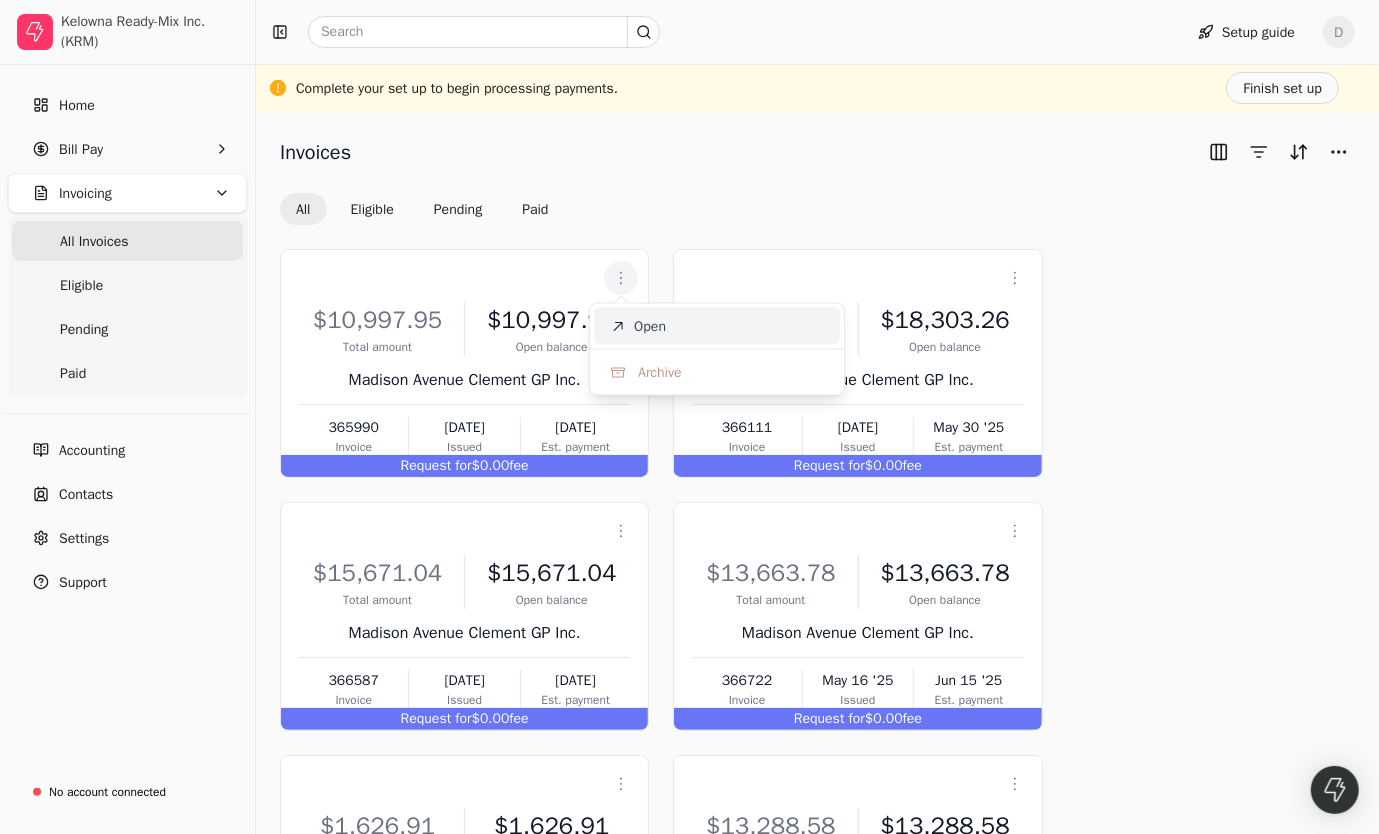 click on "Open" at bounding box center [650, 326] 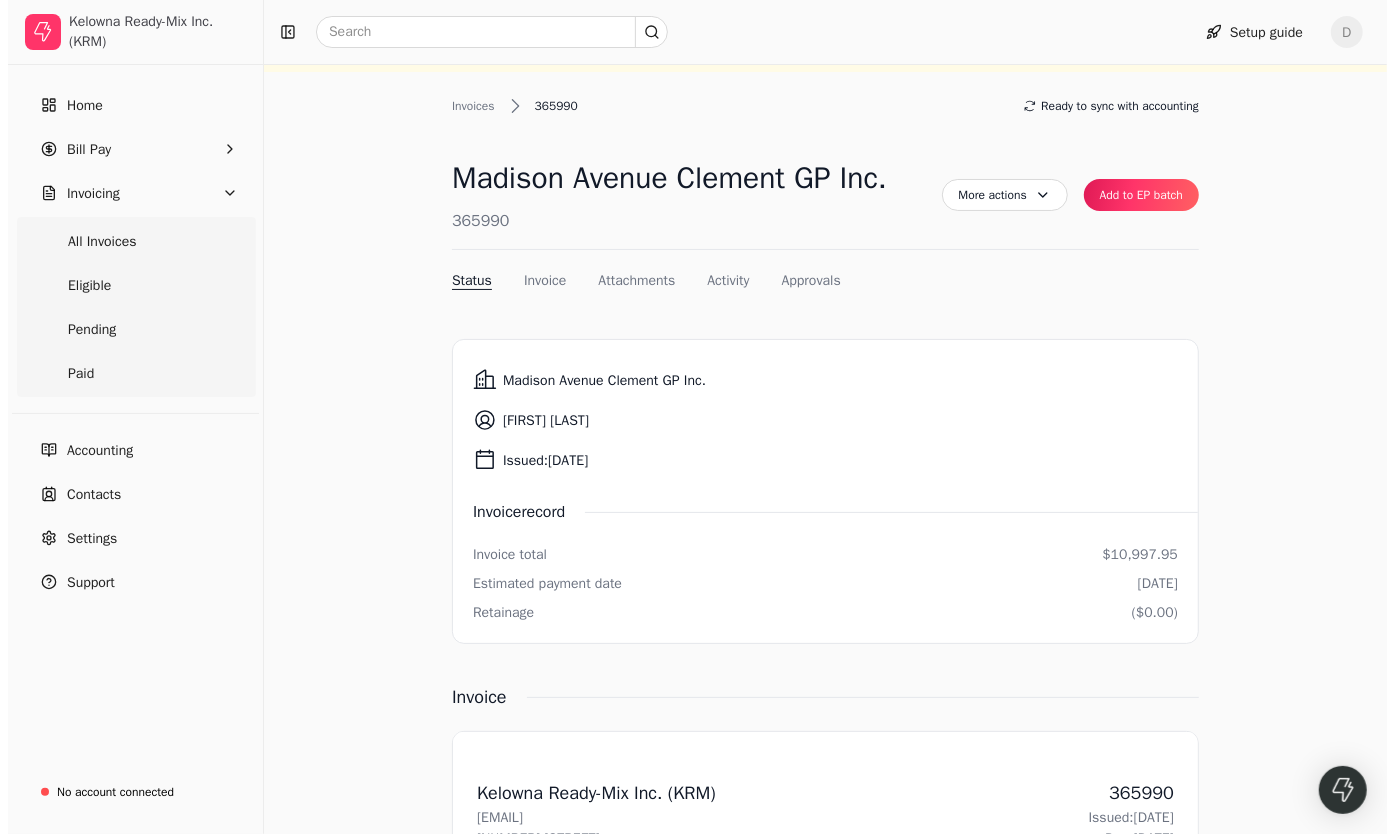 scroll, scrollTop: 0, scrollLeft: 0, axis: both 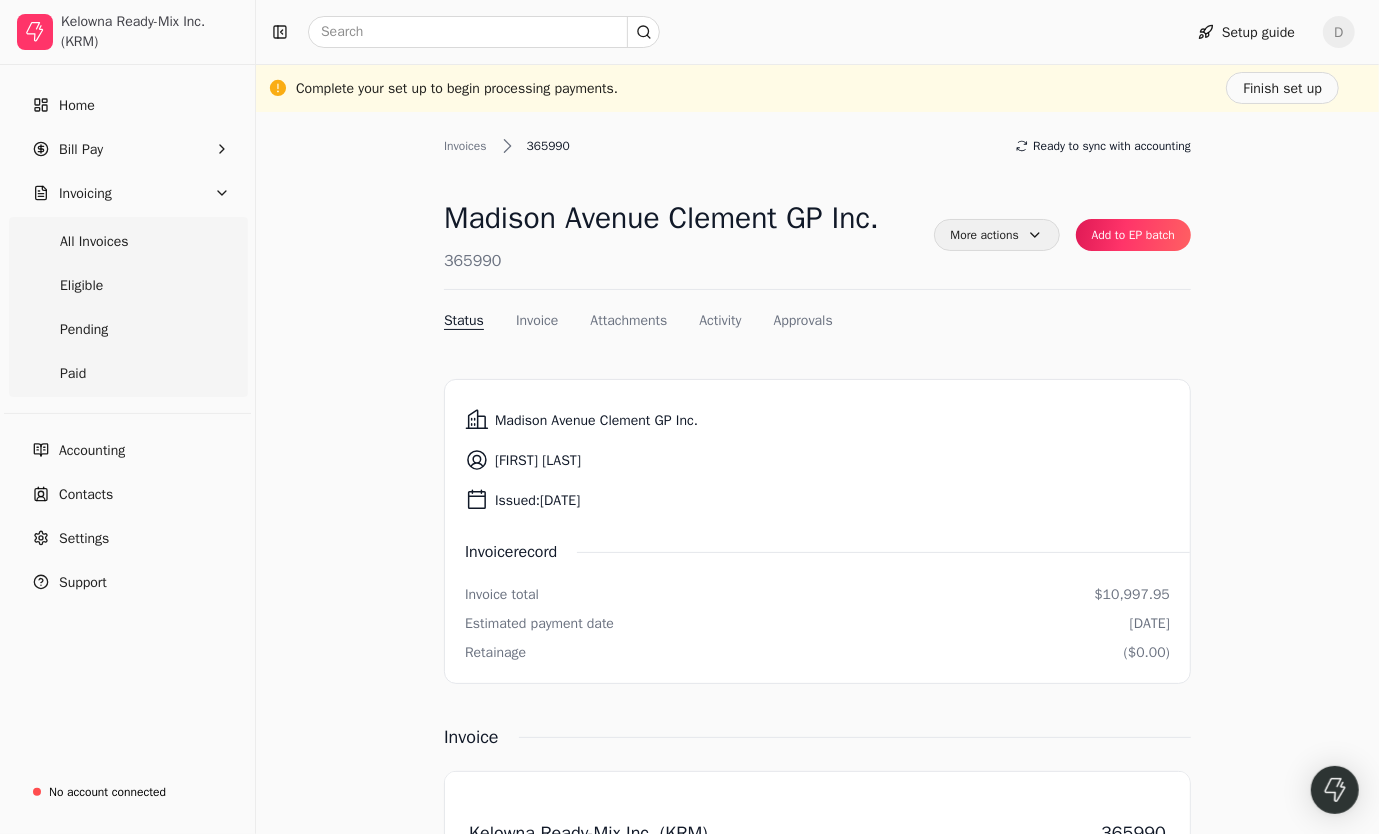 click on "More actions" at bounding box center (997, 235) 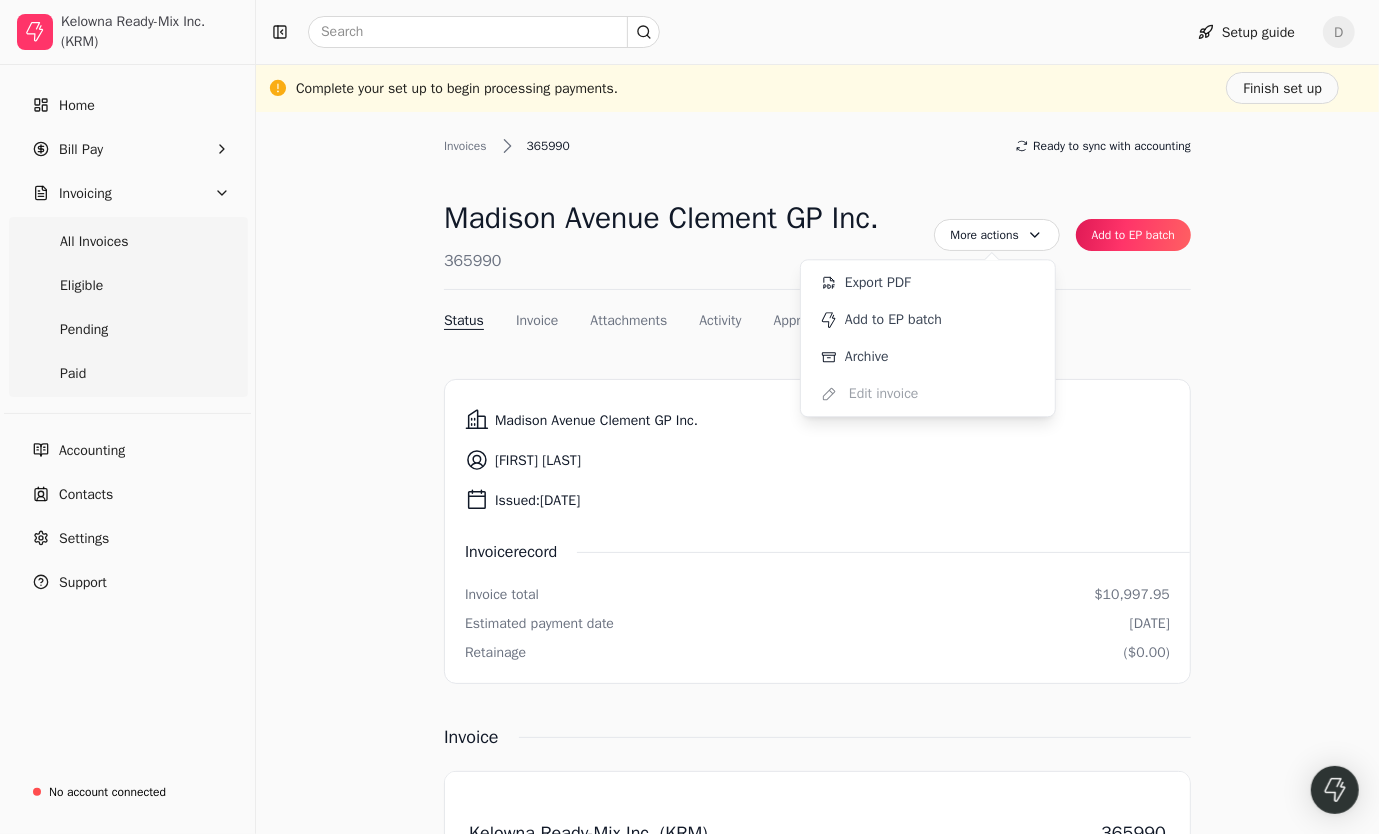 click on "Invoices 365990 Ready to sync with accounting Madison Avenue Clement GP Inc. 365990 More actions Context Menu Button Add to EP batch Status Invoice Attachments Activity Approvals Madison Avenue Clement GP Inc. [FIRST] [LAST] Issued:  [DATE] Invoice  record Invoice total $10,997.95 Estimated payment date [DATE] Retainage ($0.00) Invoice From: Kelowna Ready-Mix Inc. (KRM) [EMAIL] [NUMBER] [STREET], Kelowna, BC V1Y 1Z5 365990 Issued:  [DATE] Due:  [DATE] $10,997.95 Bill to: Madison Avenue Clement GP Inc. [EMAIL] [NUMBER] [STREET], [CITY], [STATE] [POSTAL_CODE] Items Rate Qty Amount Crystalline Waterproofer $9,819.60 1 $9,819.60 BC PST Standard Rate Services Purchase - CA $687.37 1 $687.37 GST Standard Rate Services Purchase - CA $490.98 1 $490.98 Subtotal Subtotal $10,997.95 Total Total $10,997.95 Attachments Upload file No file chosen Activity No activity found" at bounding box center [817, 1107] 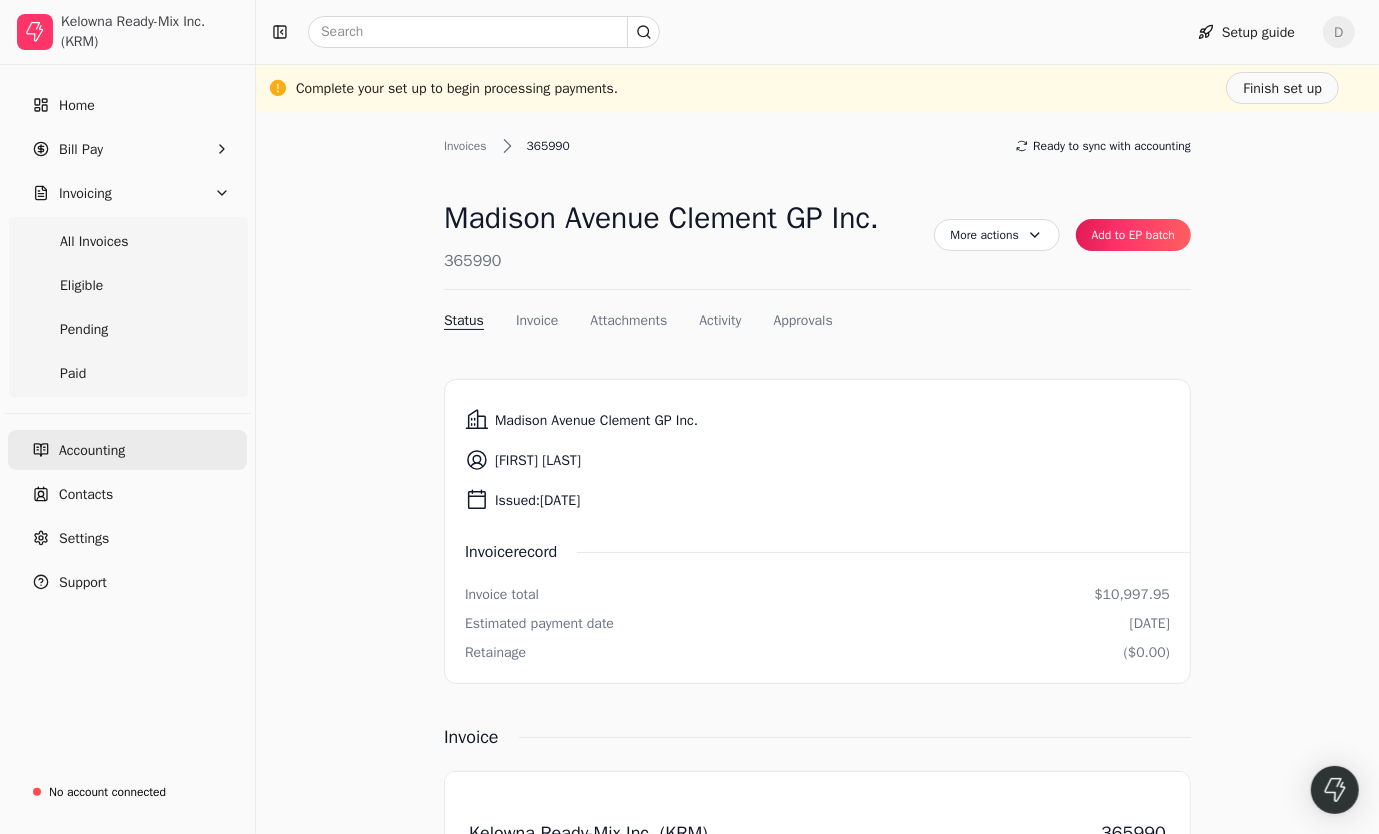 click on "Accounting" at bounding box center (127, 450) 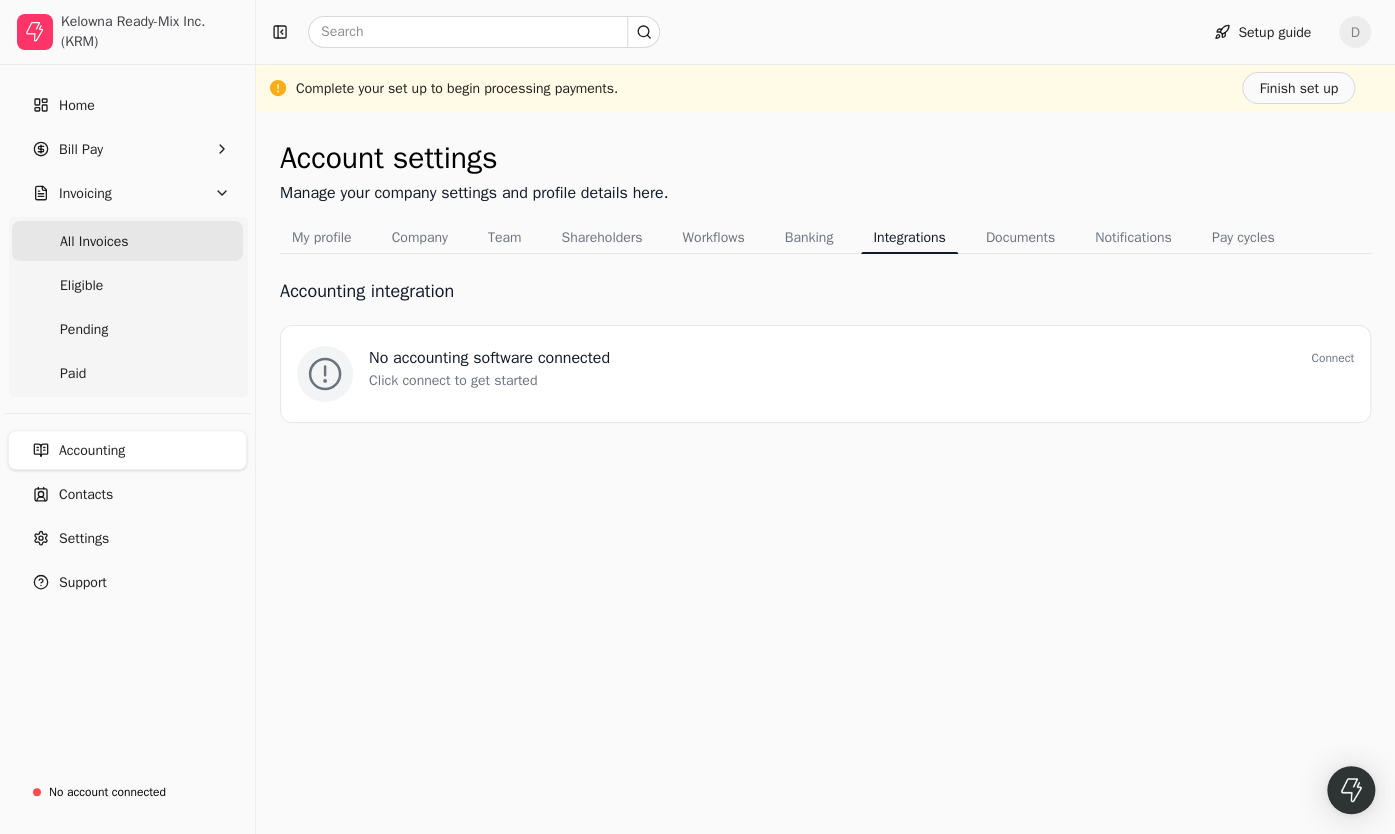 click on "All Invoices" at bounding box center (94, 241) 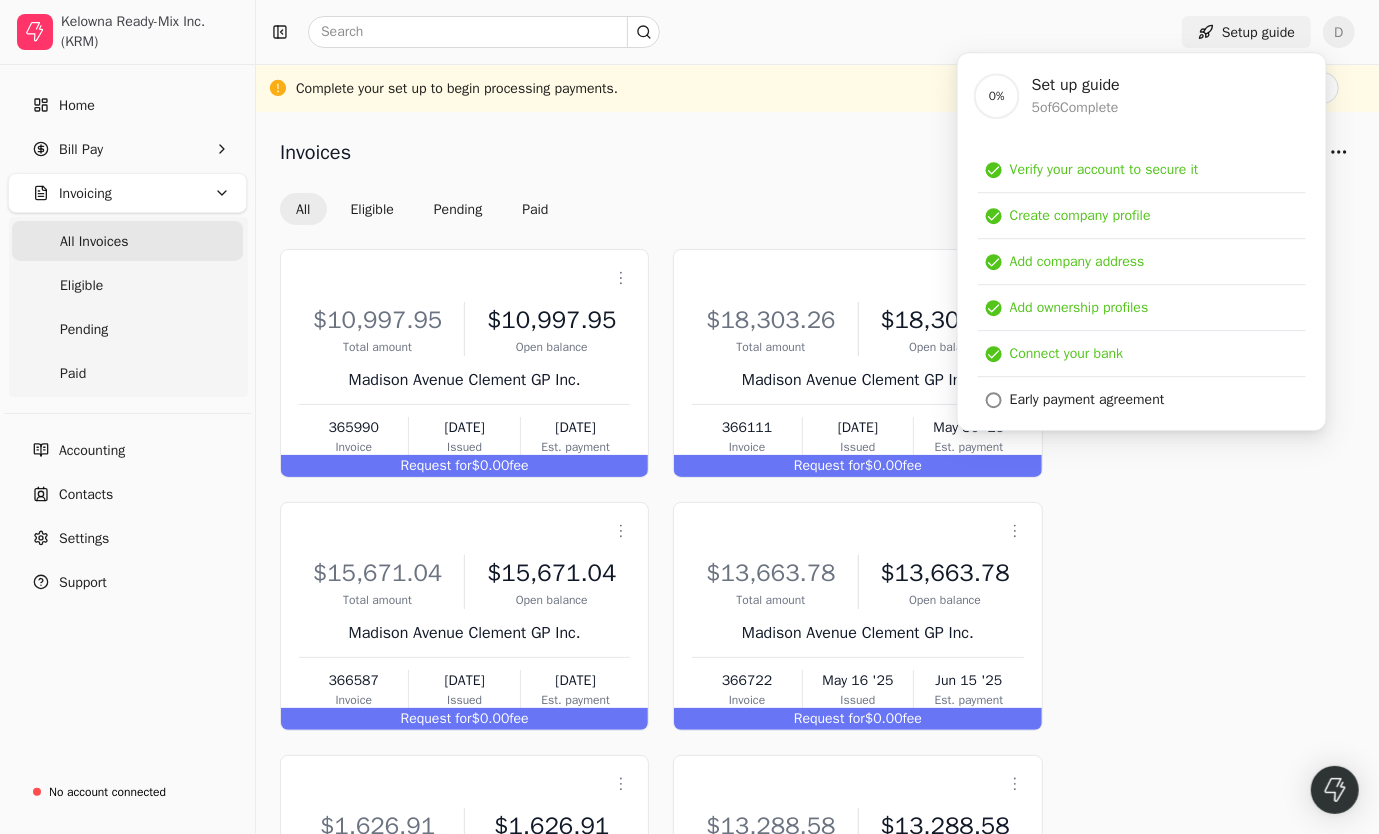 click on "Setup guide" at bounding box center (1246, 32) 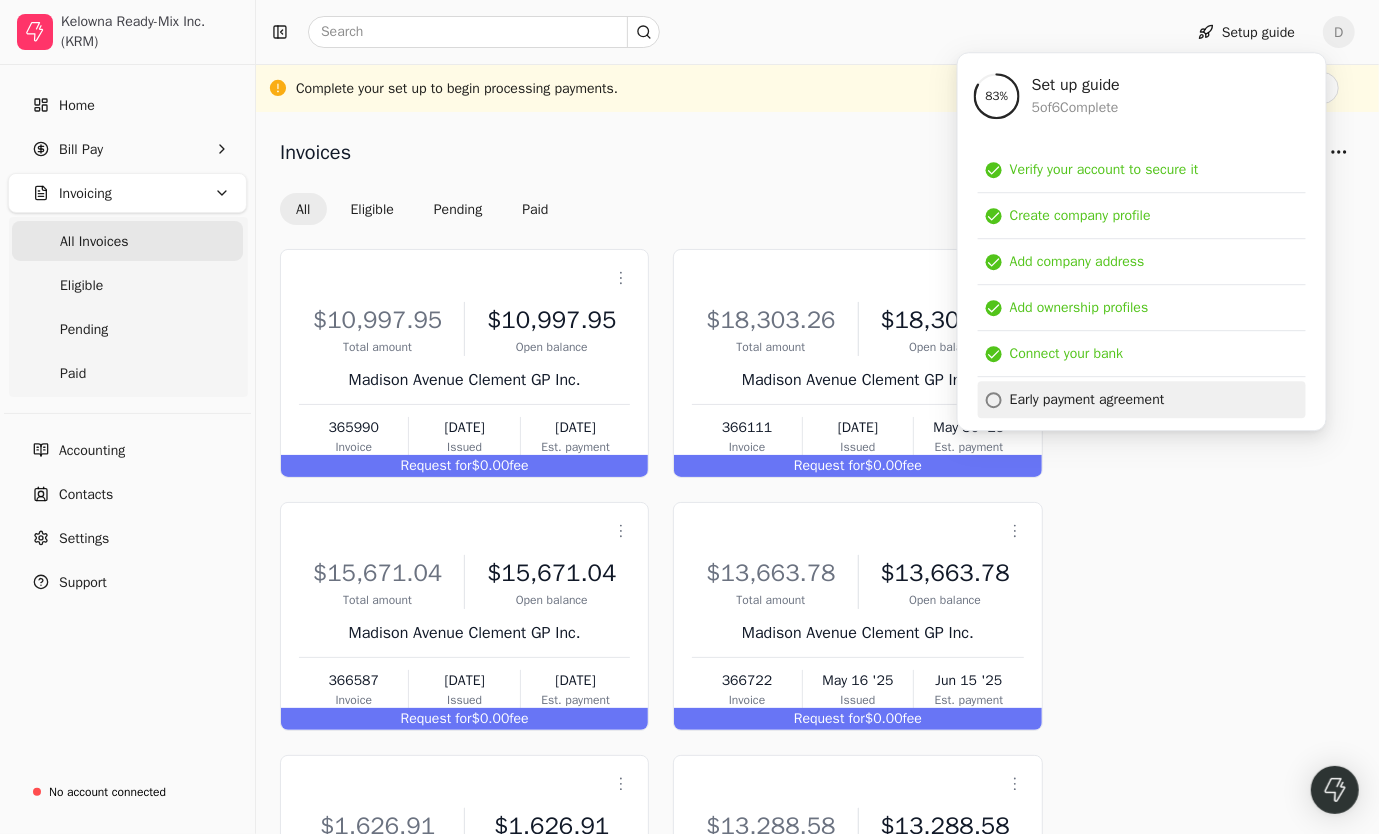 click on "Early payment agreement" at bounding box center (1087, 399) 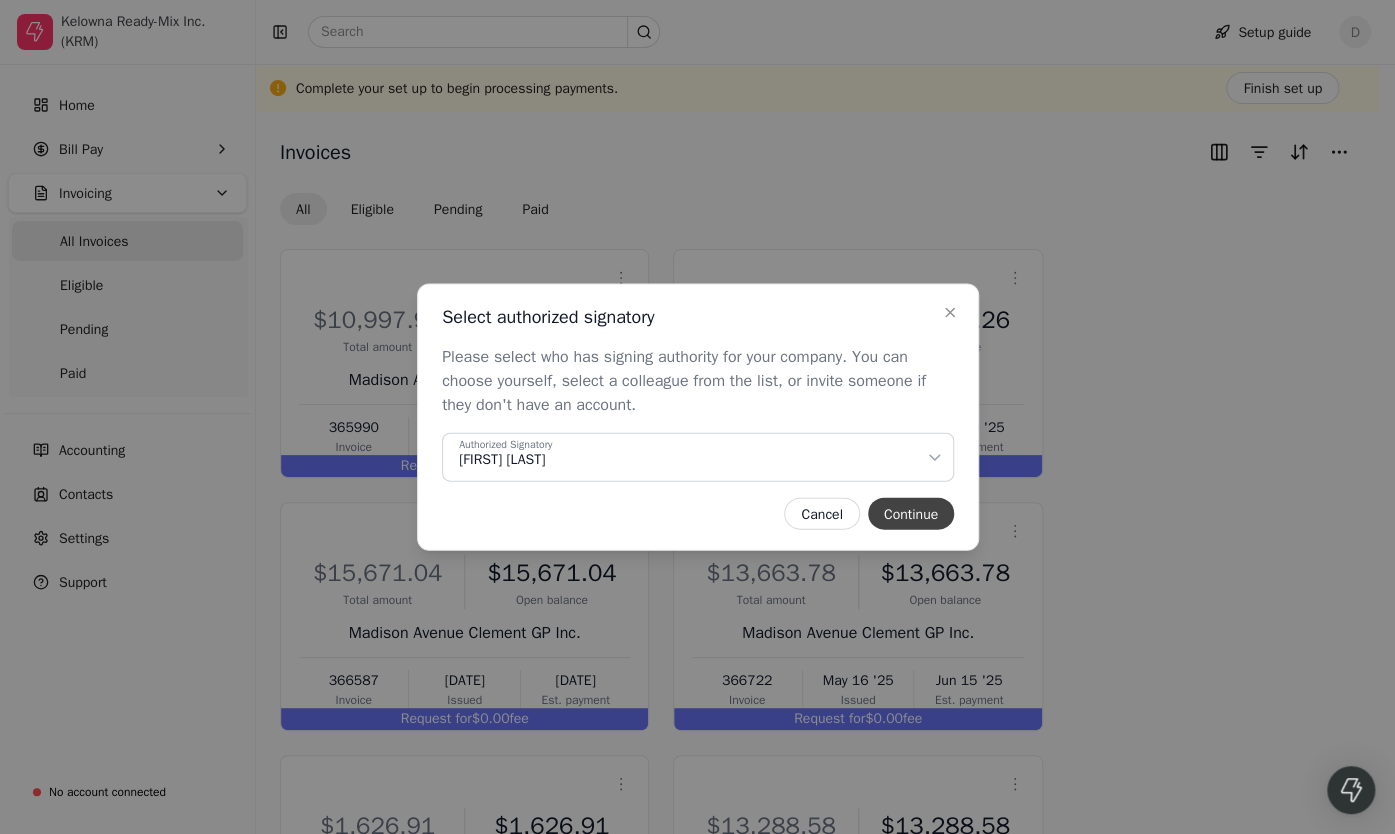 click on "Continue" at bounding box center [910, 514] 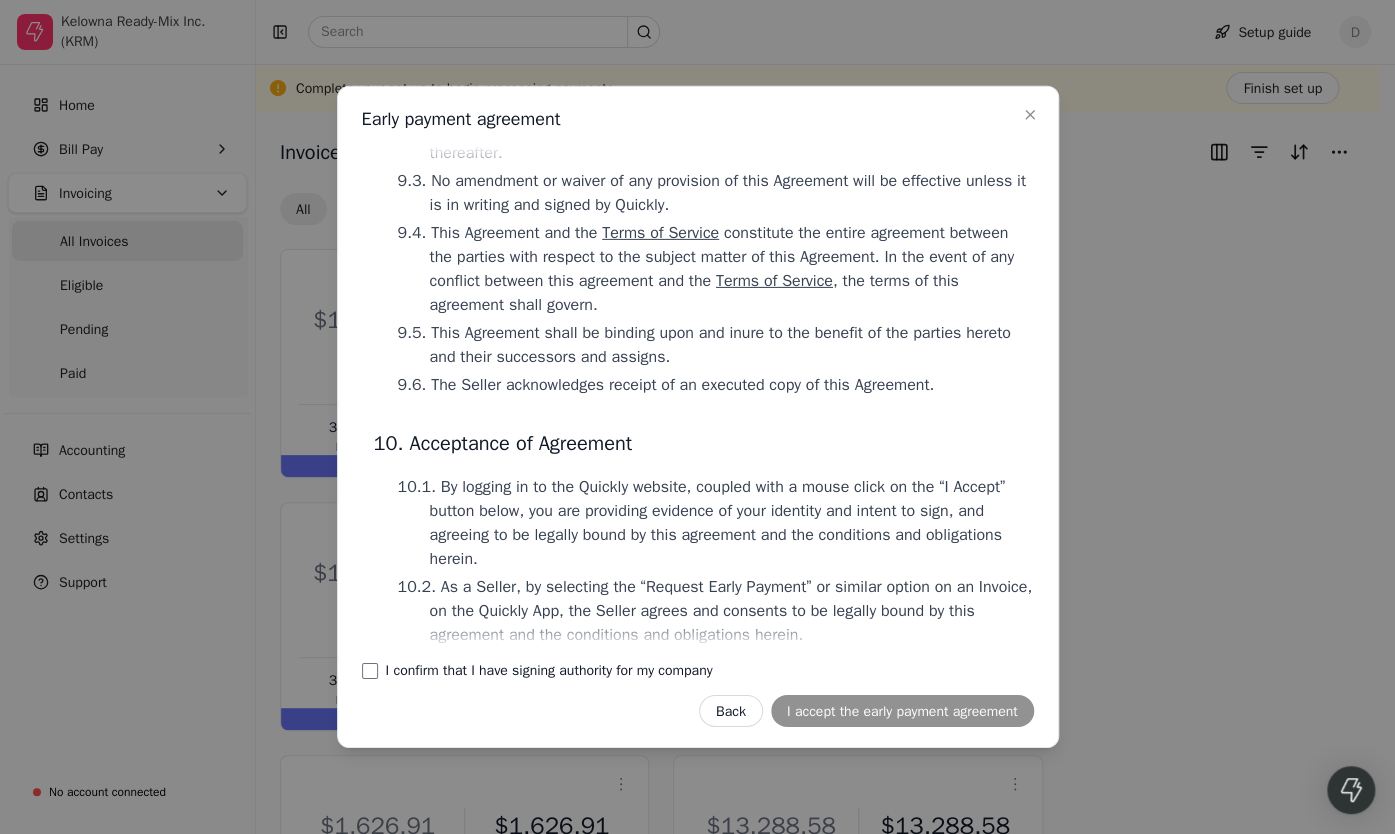 scroll, scrollTop: 6045, scrollLeft: 0, axis: vertical 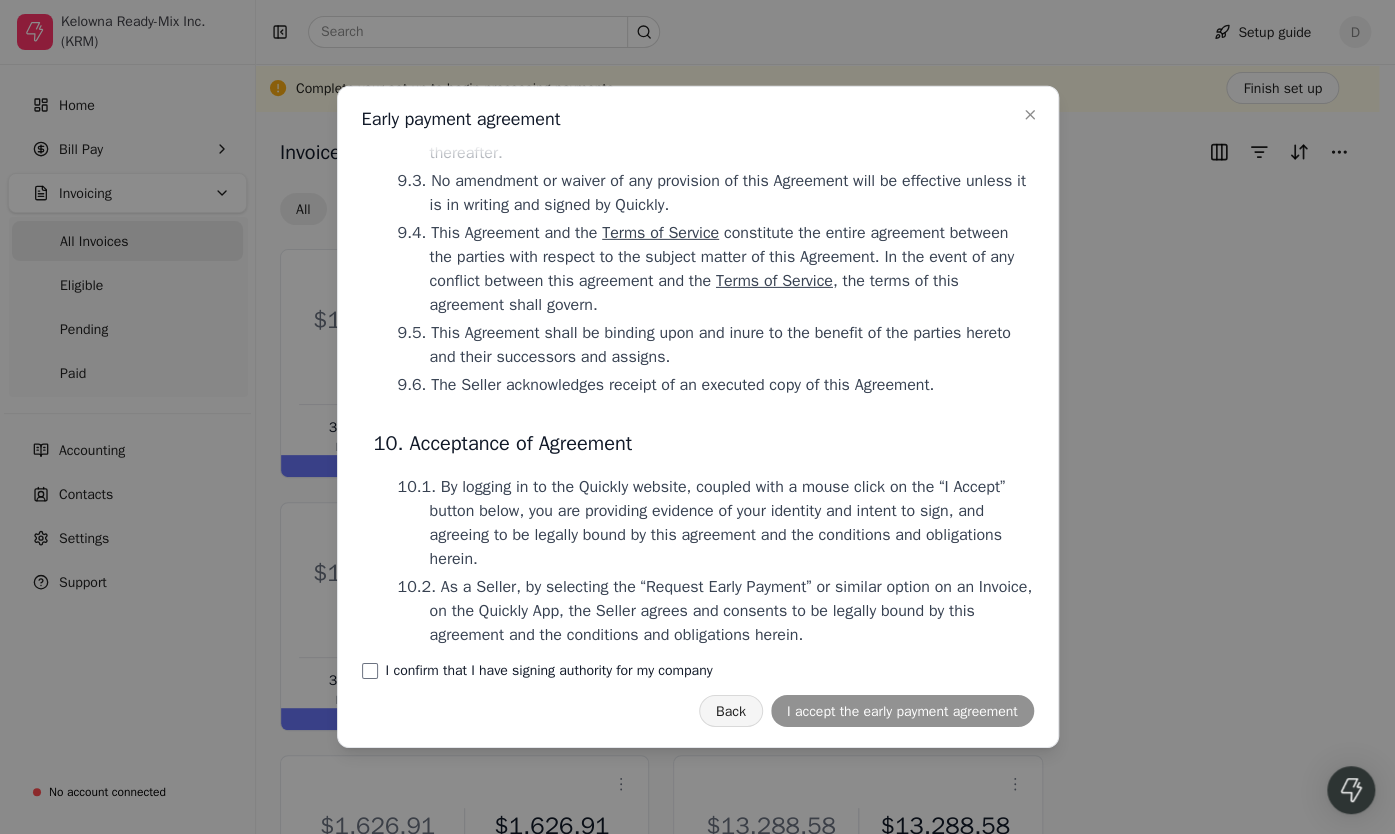 click on "Back" at bounding box center (731, 711) 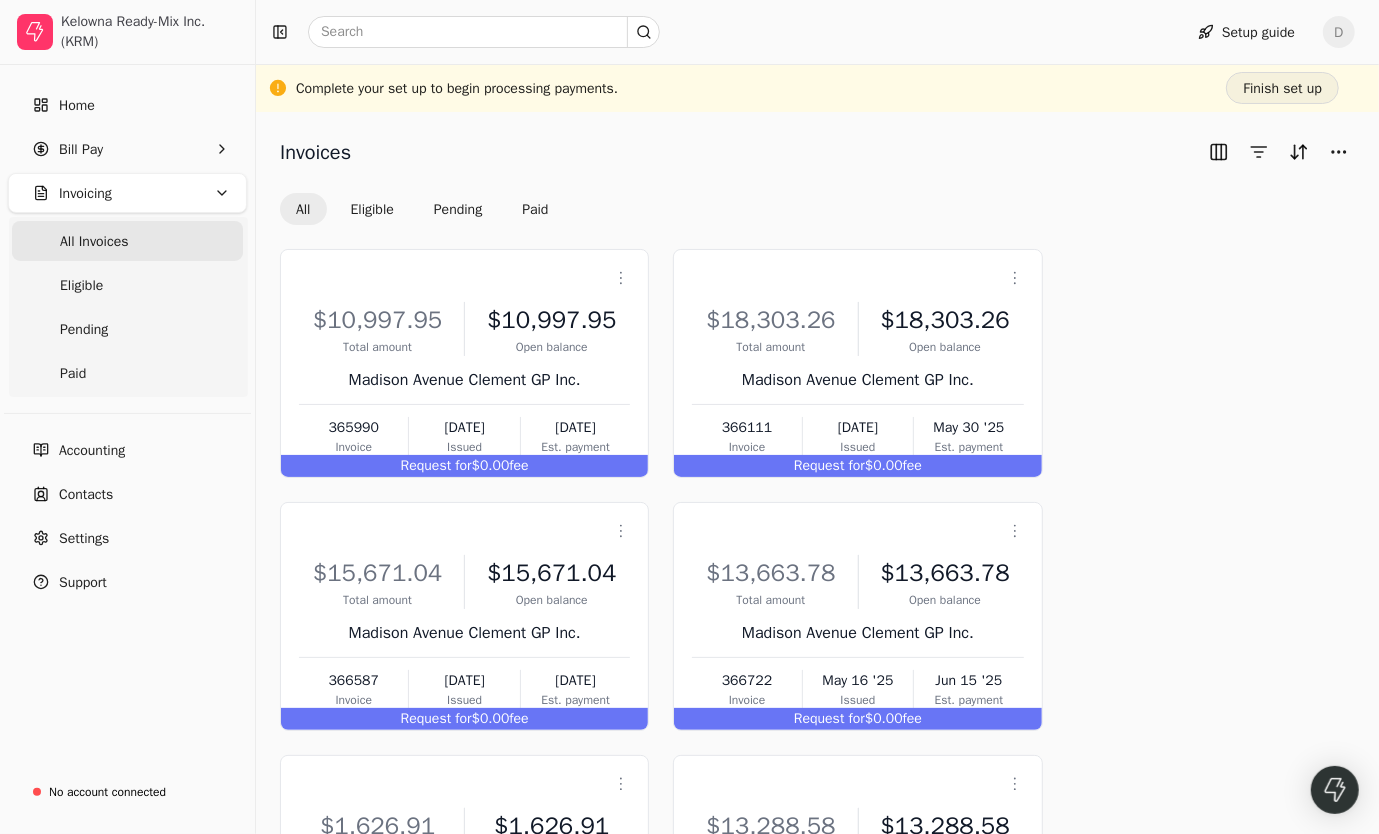 click on "Finish set up" at bounding box center (1282, 88) 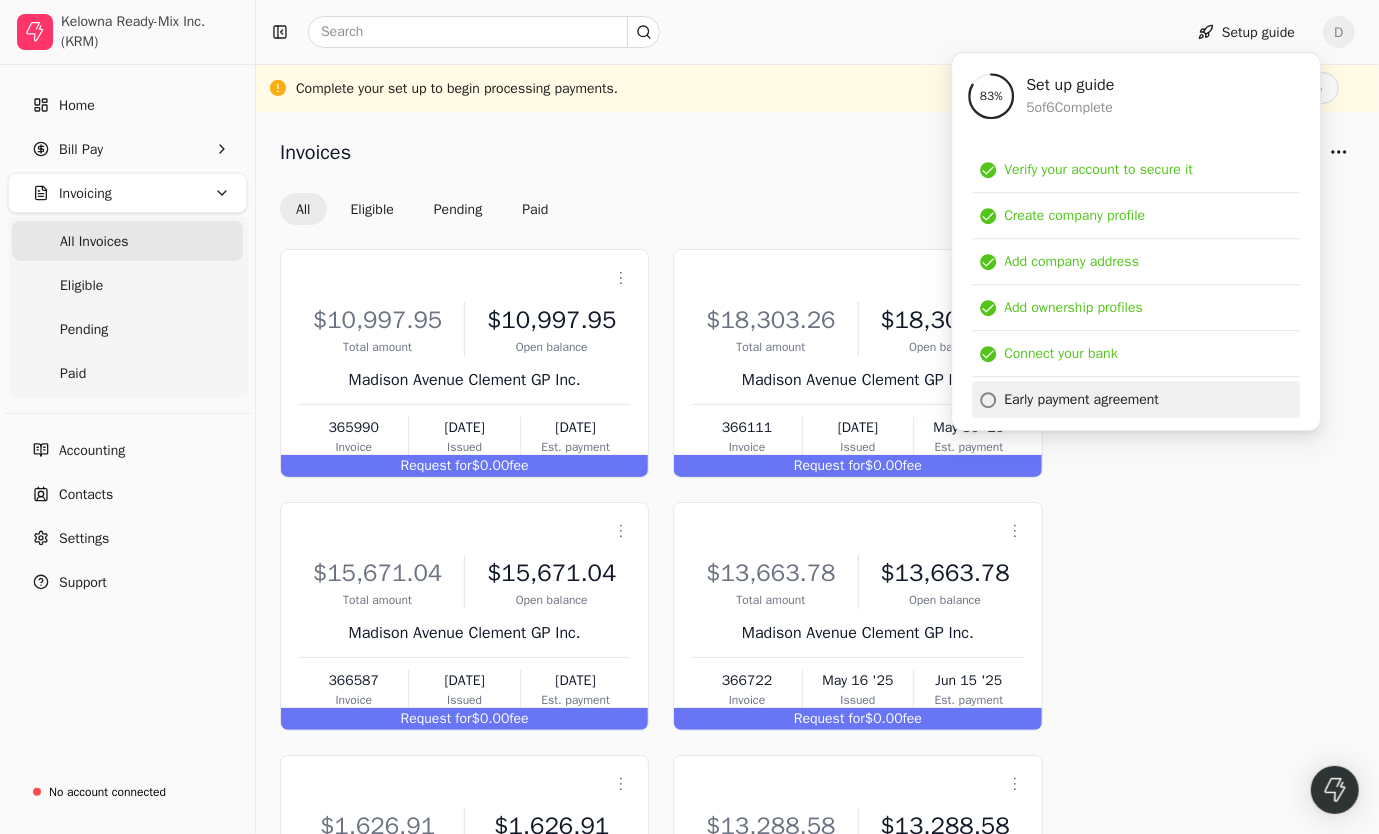 click at bounding box center [988, 400] 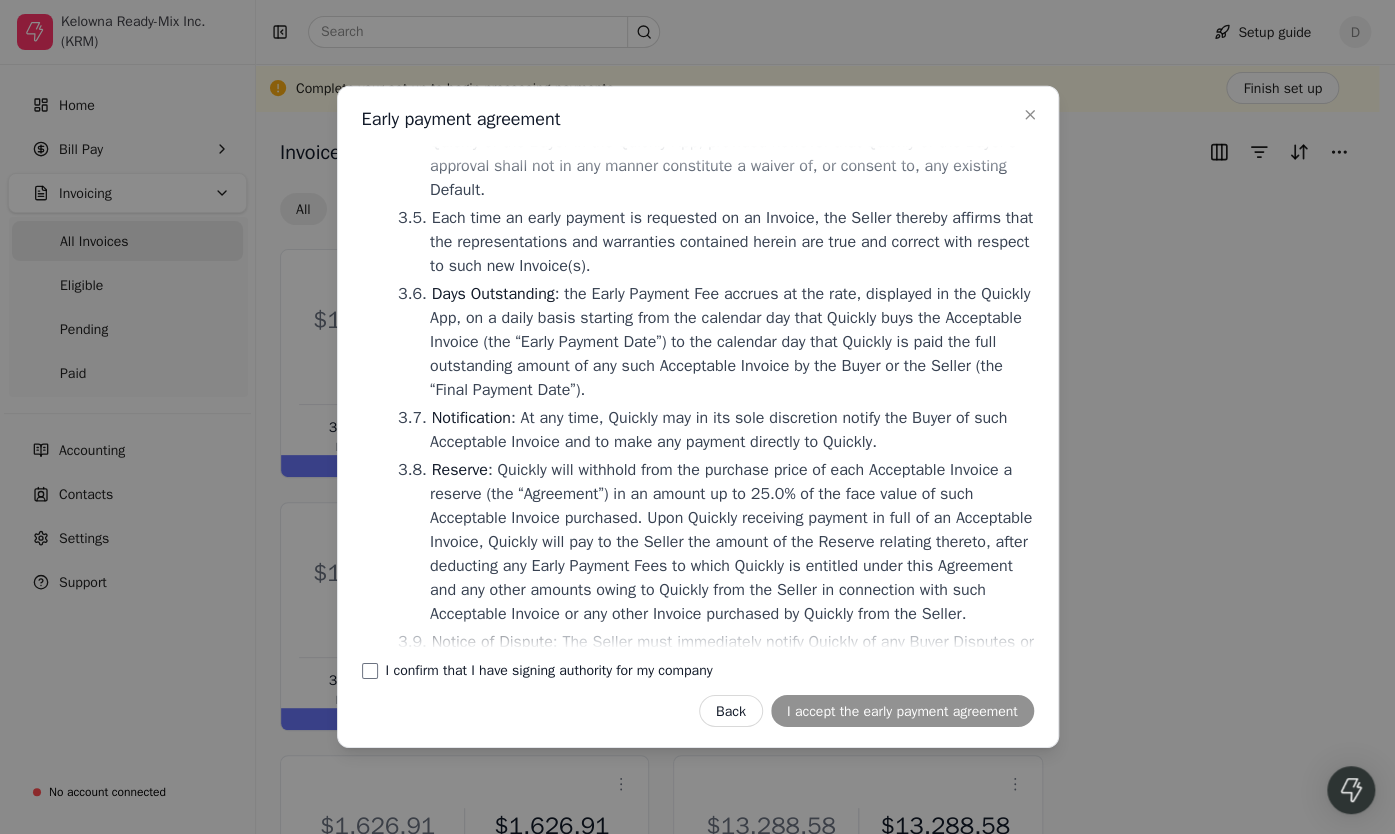 scroll, scrollTop: 1100, scrollLeft: 0, axis: vertical 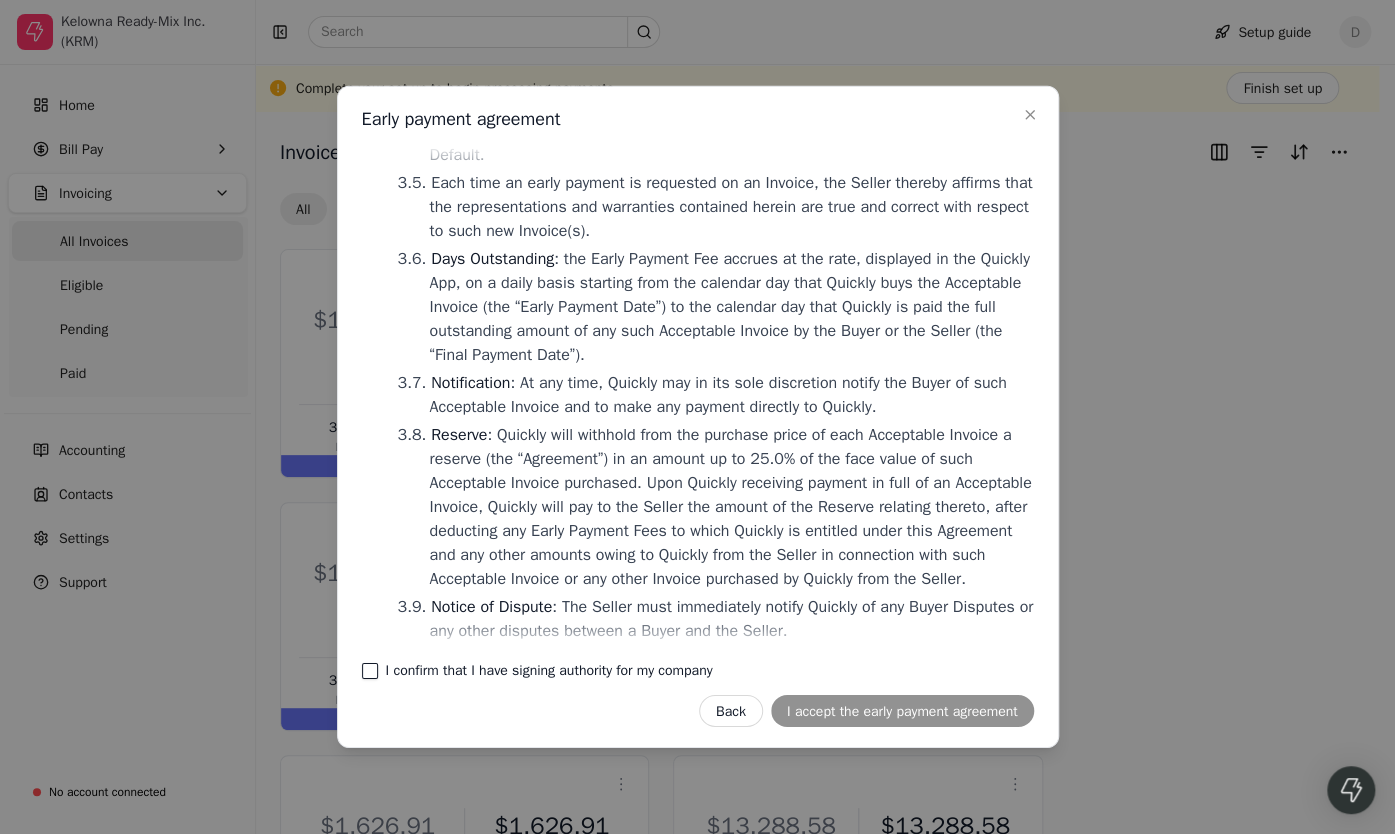 click on "I confirm that I have signing authority for my company" at bounding box center (370, 671) 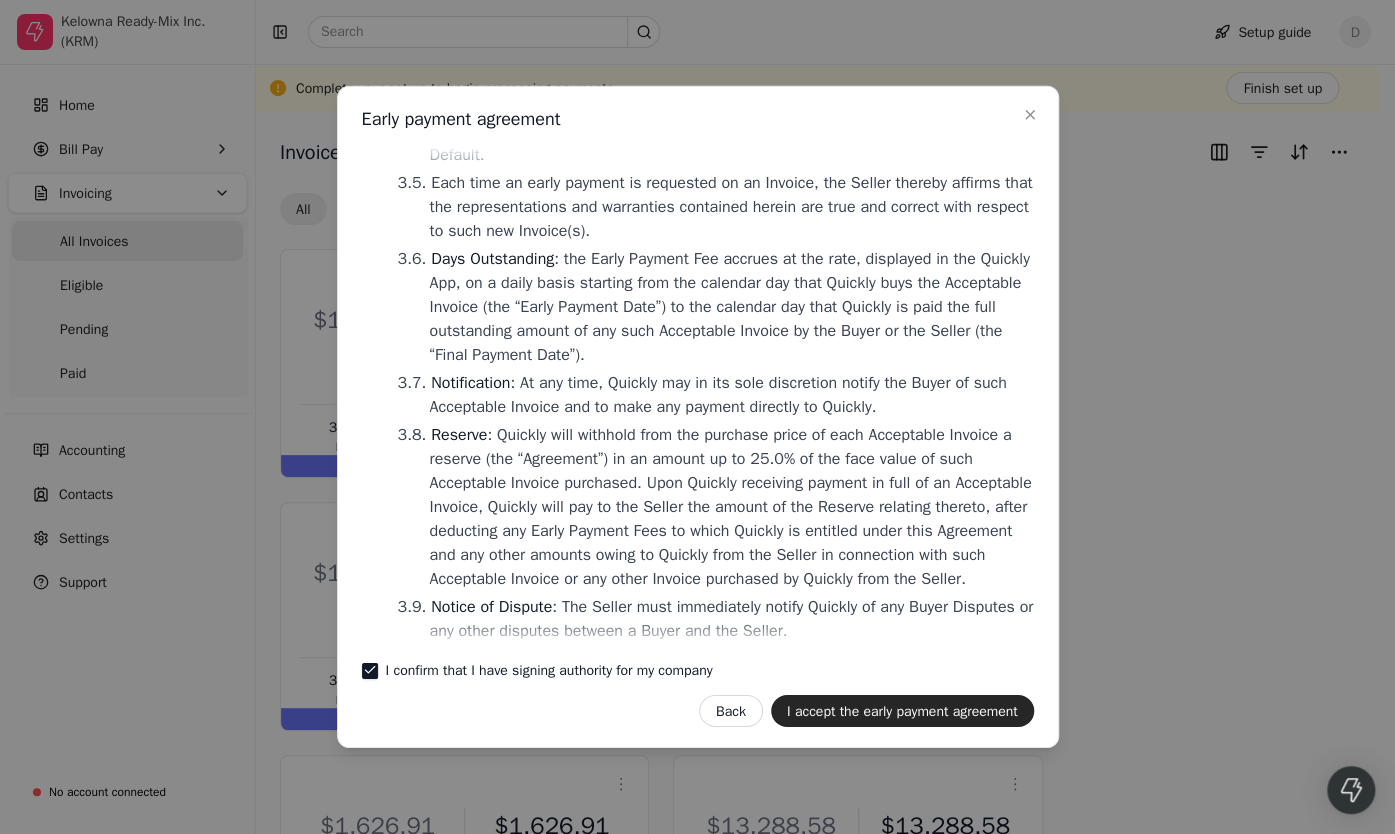 click on "I confirm that I have signing authority for my company" at bounding box center (370, 671) 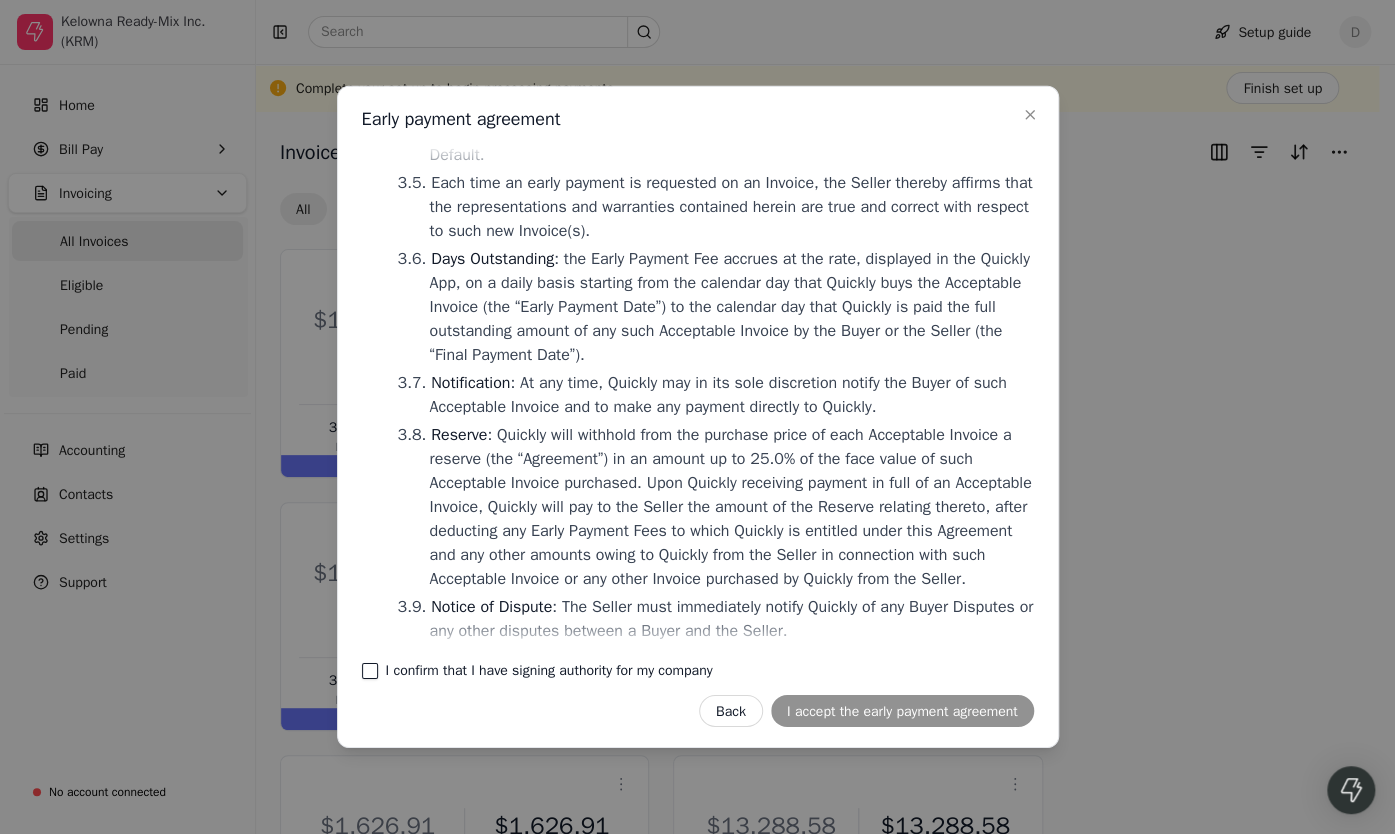 click on "I confirm that I have signing authority for my company" at bounding box center [370, 671] 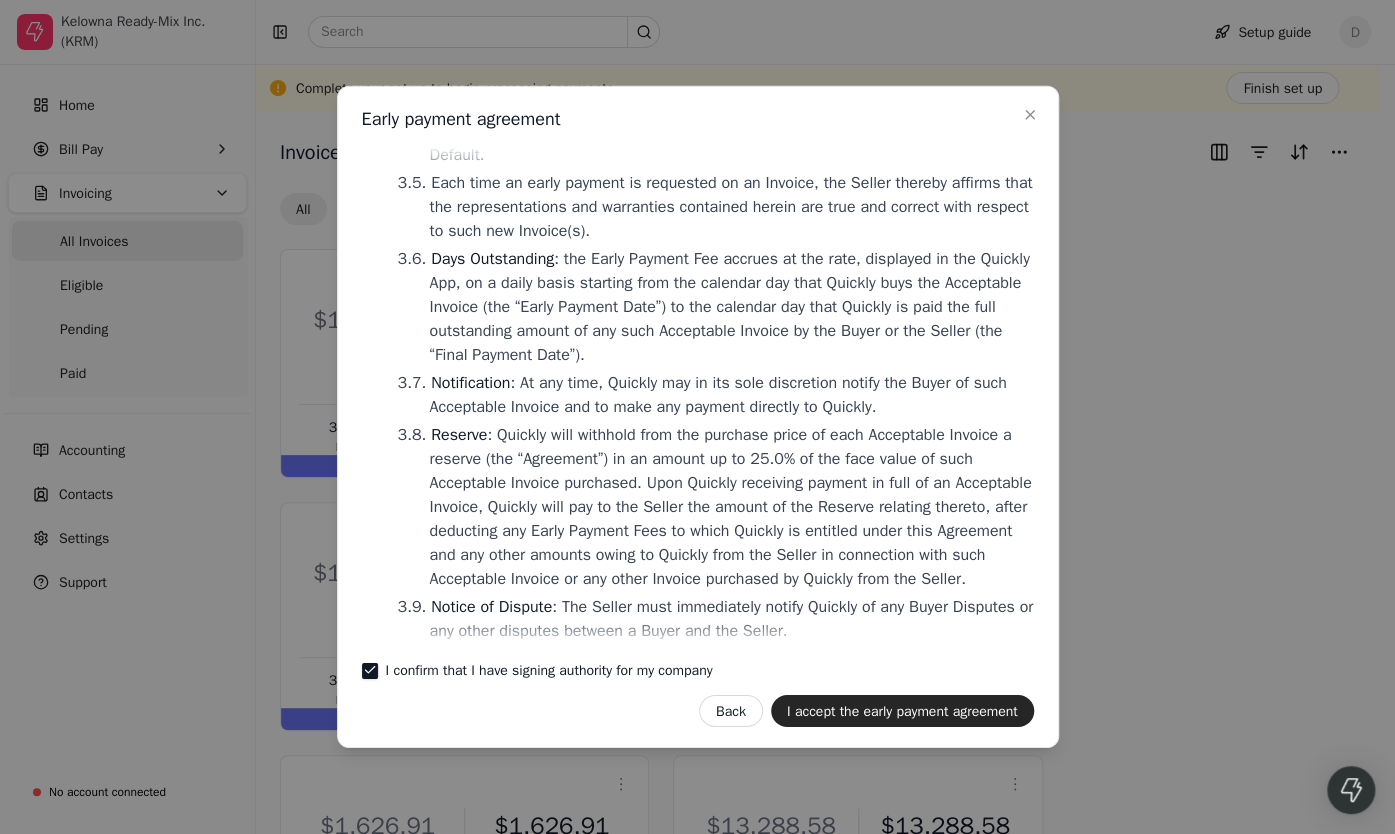 click on "I confirm that I have signing authority for my company" at bounding box center [370, 671] 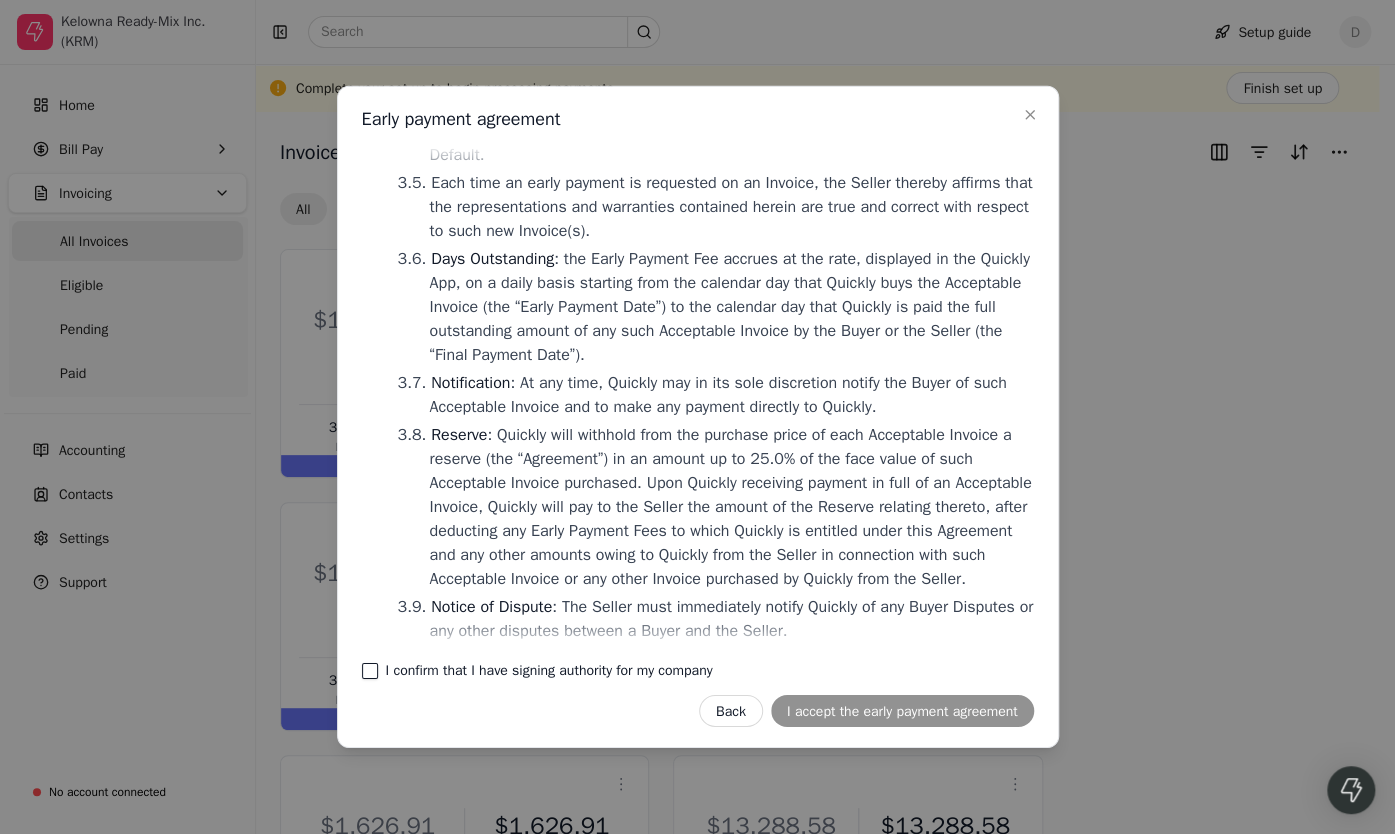 click on "I confirm that I have signing authority for my company" at bounding box center (370, 671) 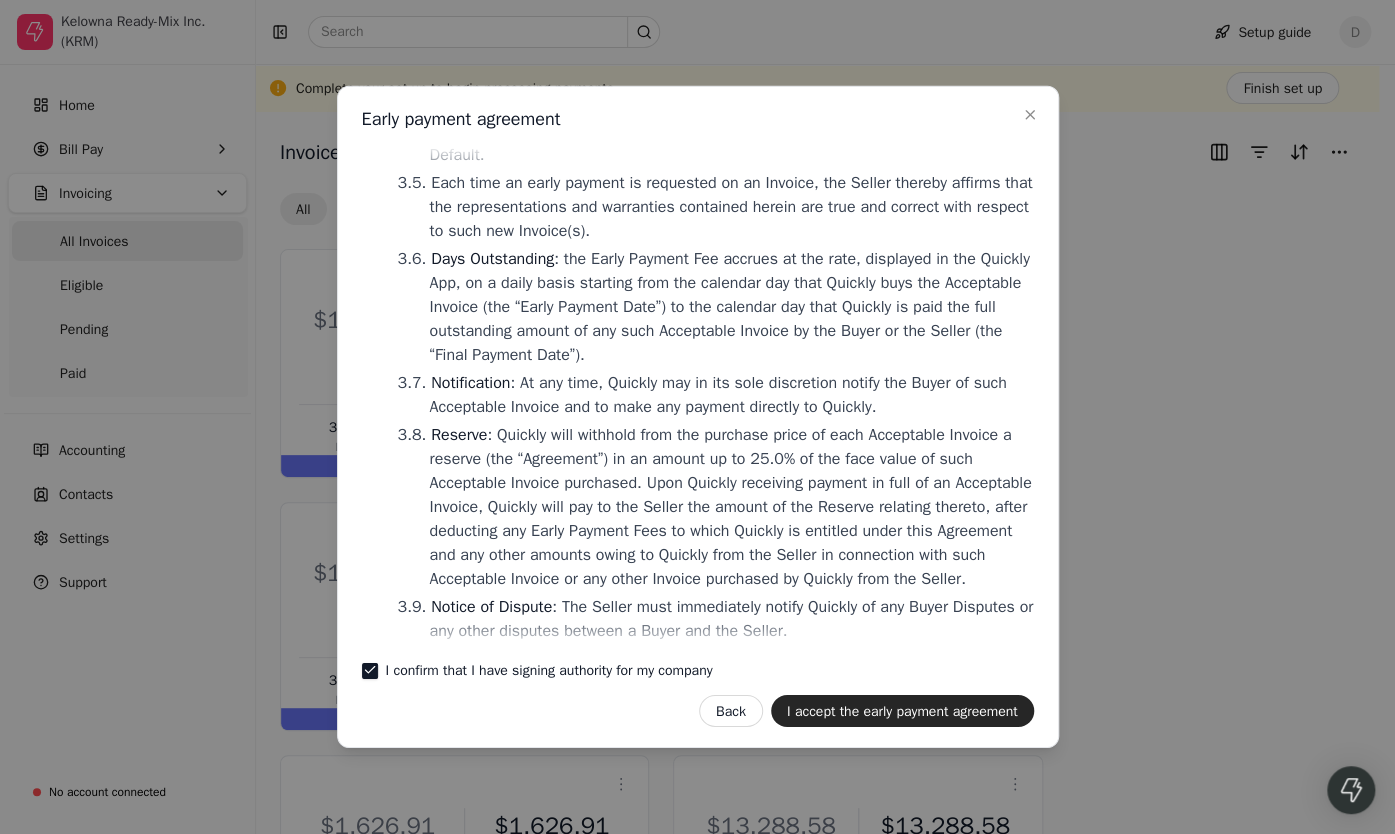 click on "I confirm that I have signing authority for my company" at bounding box center [370, 671] 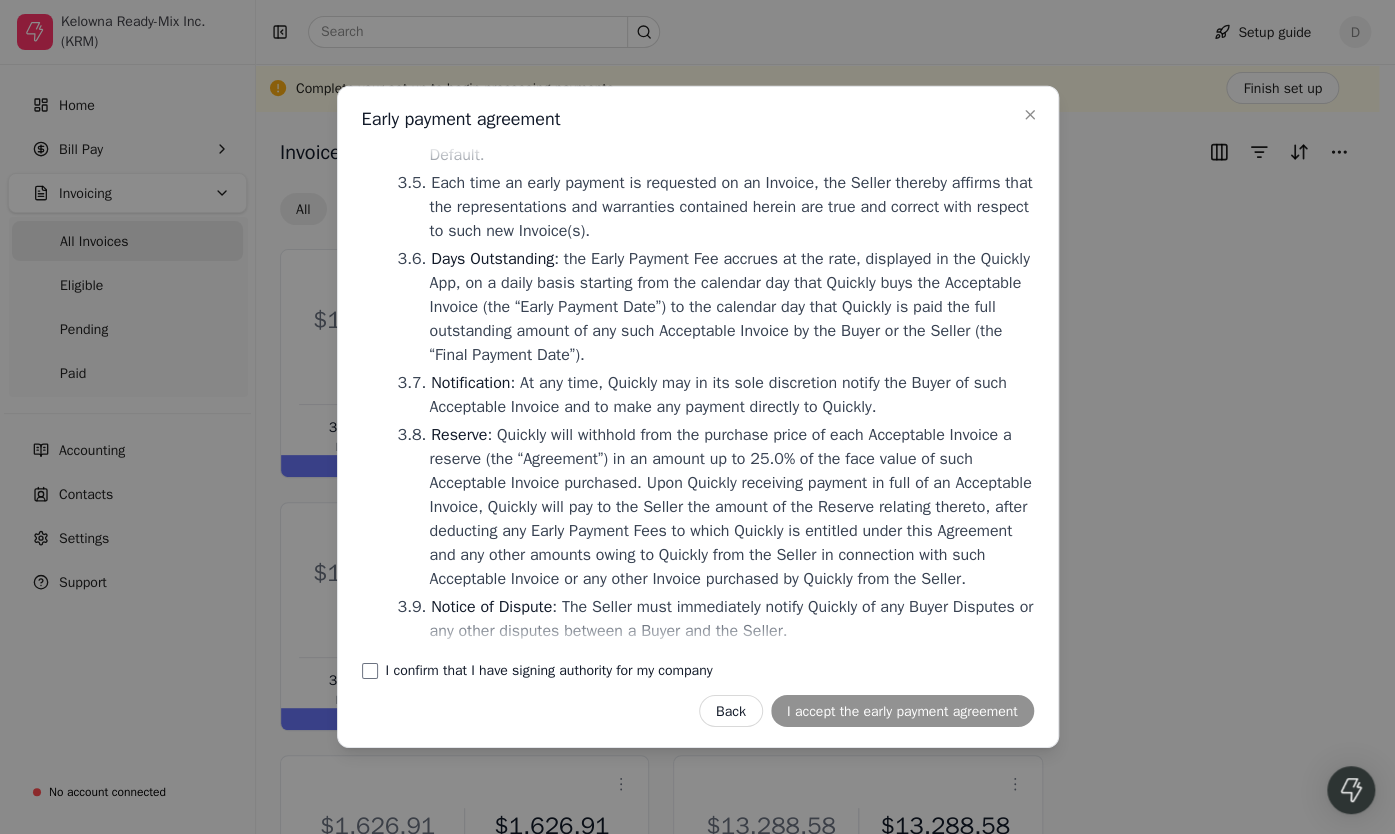 click on "Back I accept the early payment agreement" at bounding box center (698, 711) 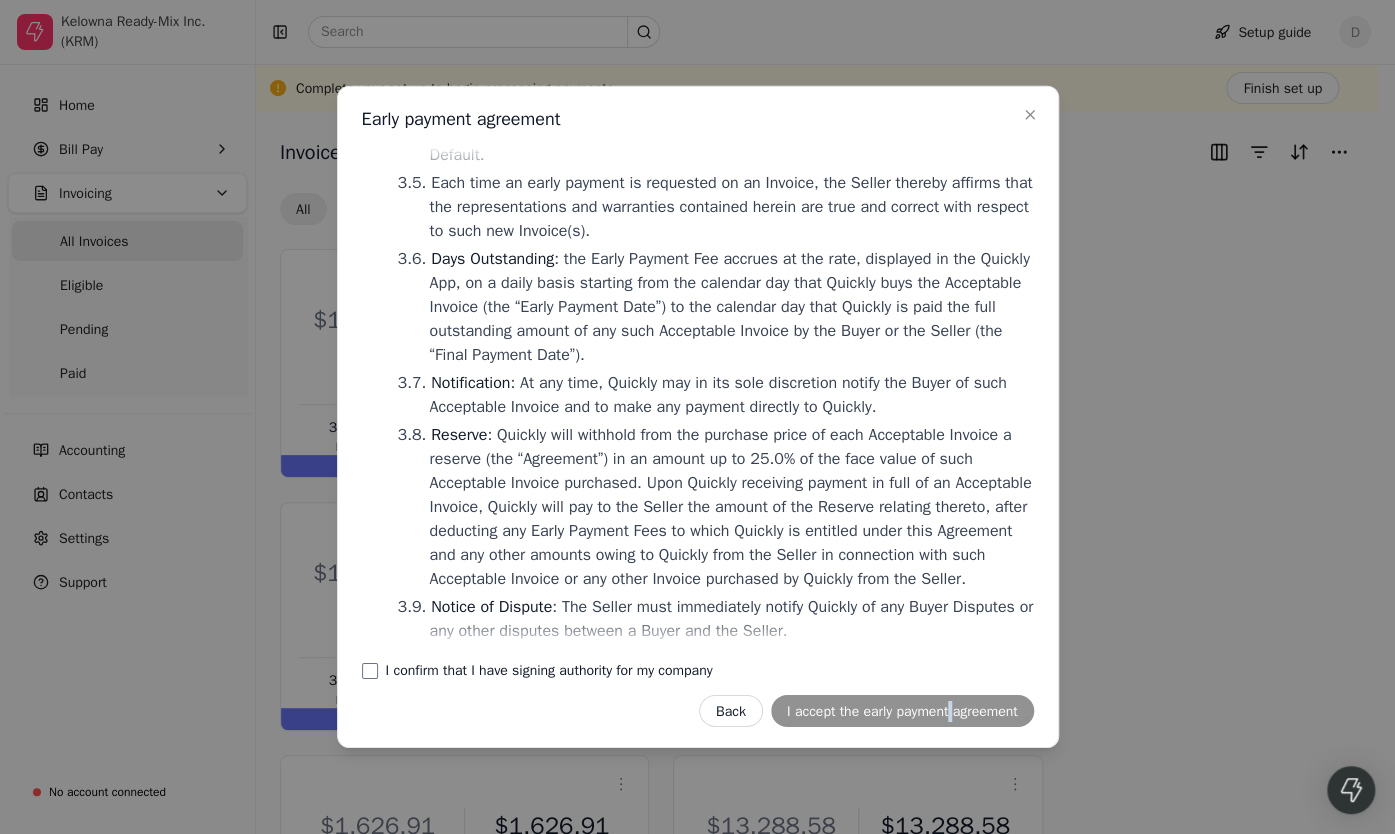 click on "Back I accept the early payment agreement" at bounding box center (698, 711) 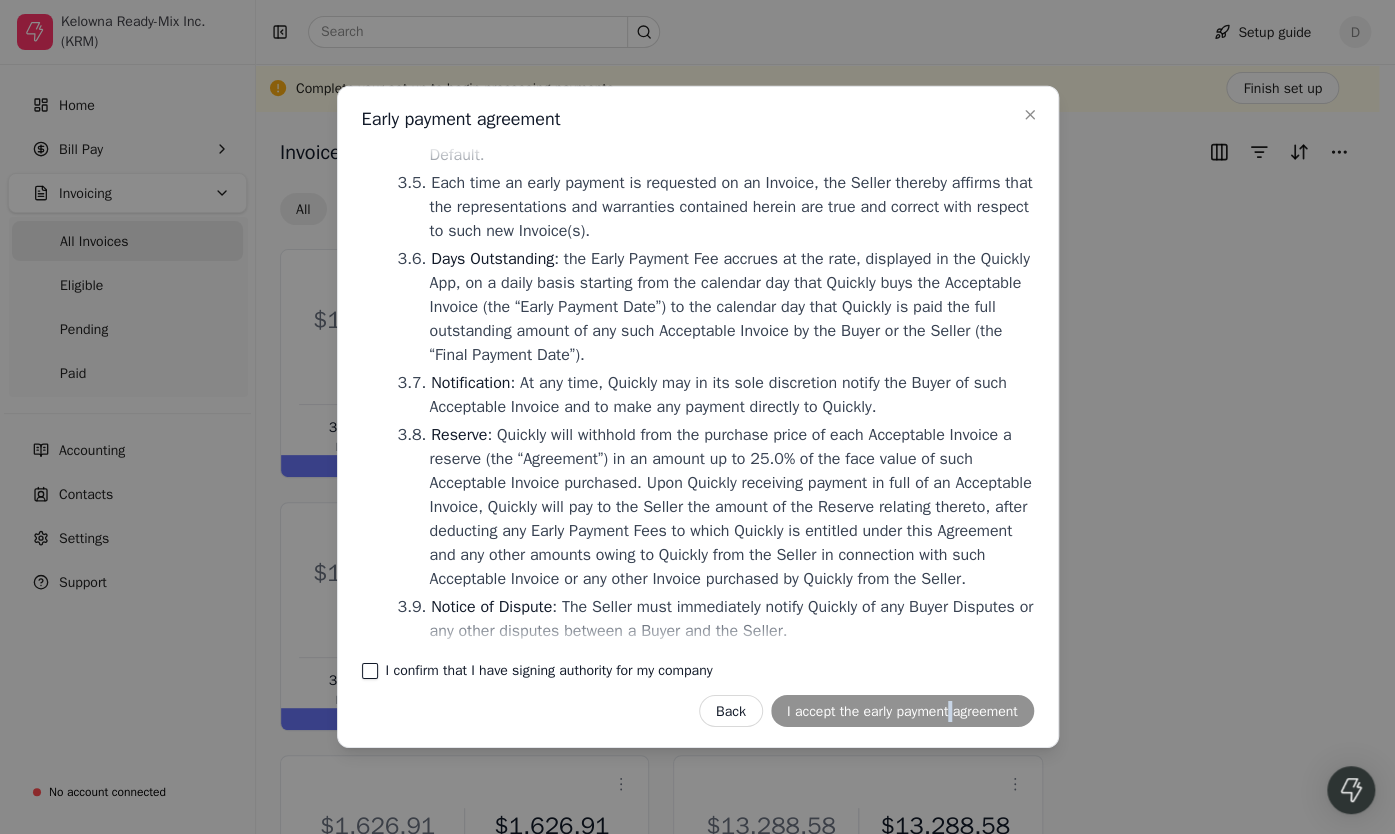 click on "I confirm that I have signing authority for my company" at bounding box center (370, 671) 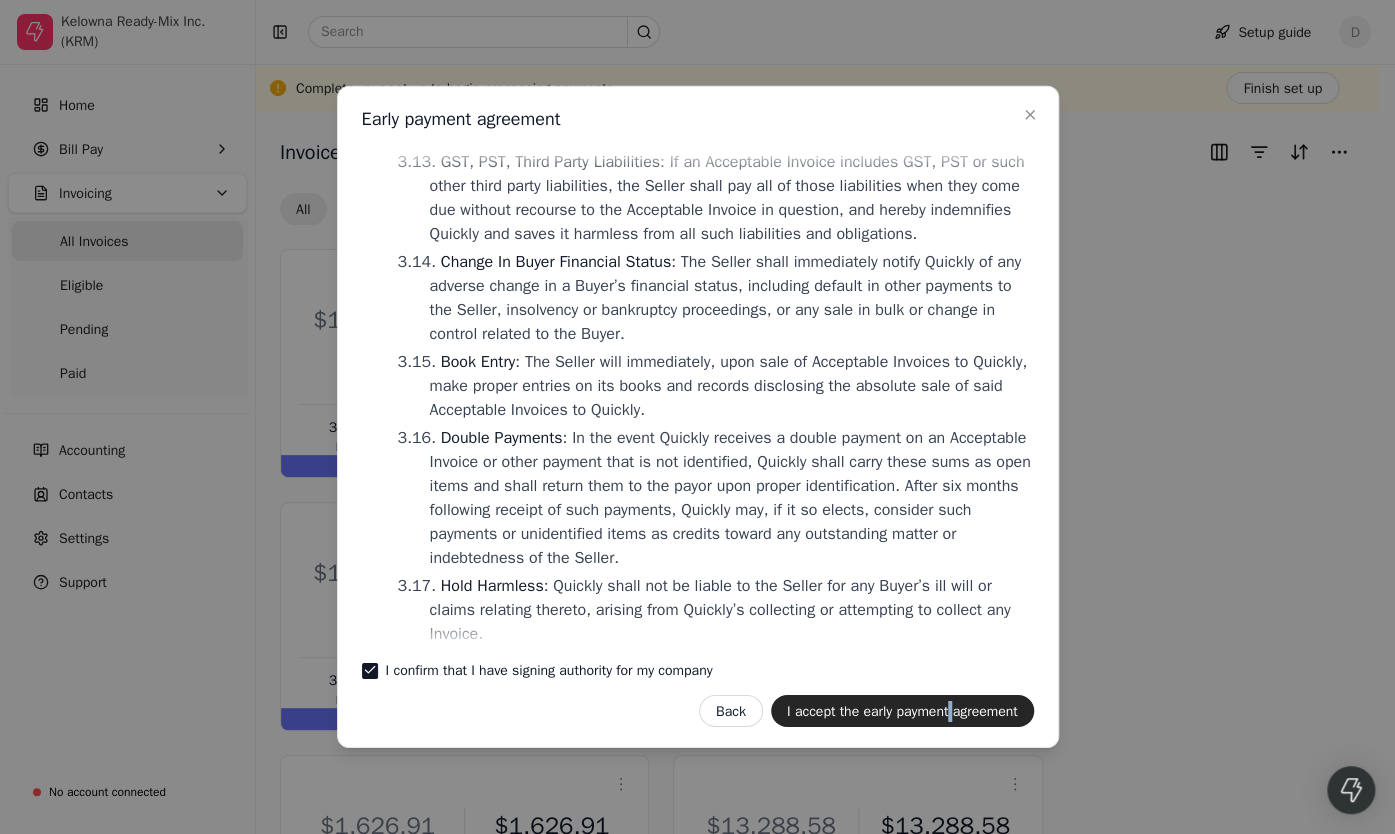 scroll, scrollTop: 2000, scrollLeft: 0, axis: vertical 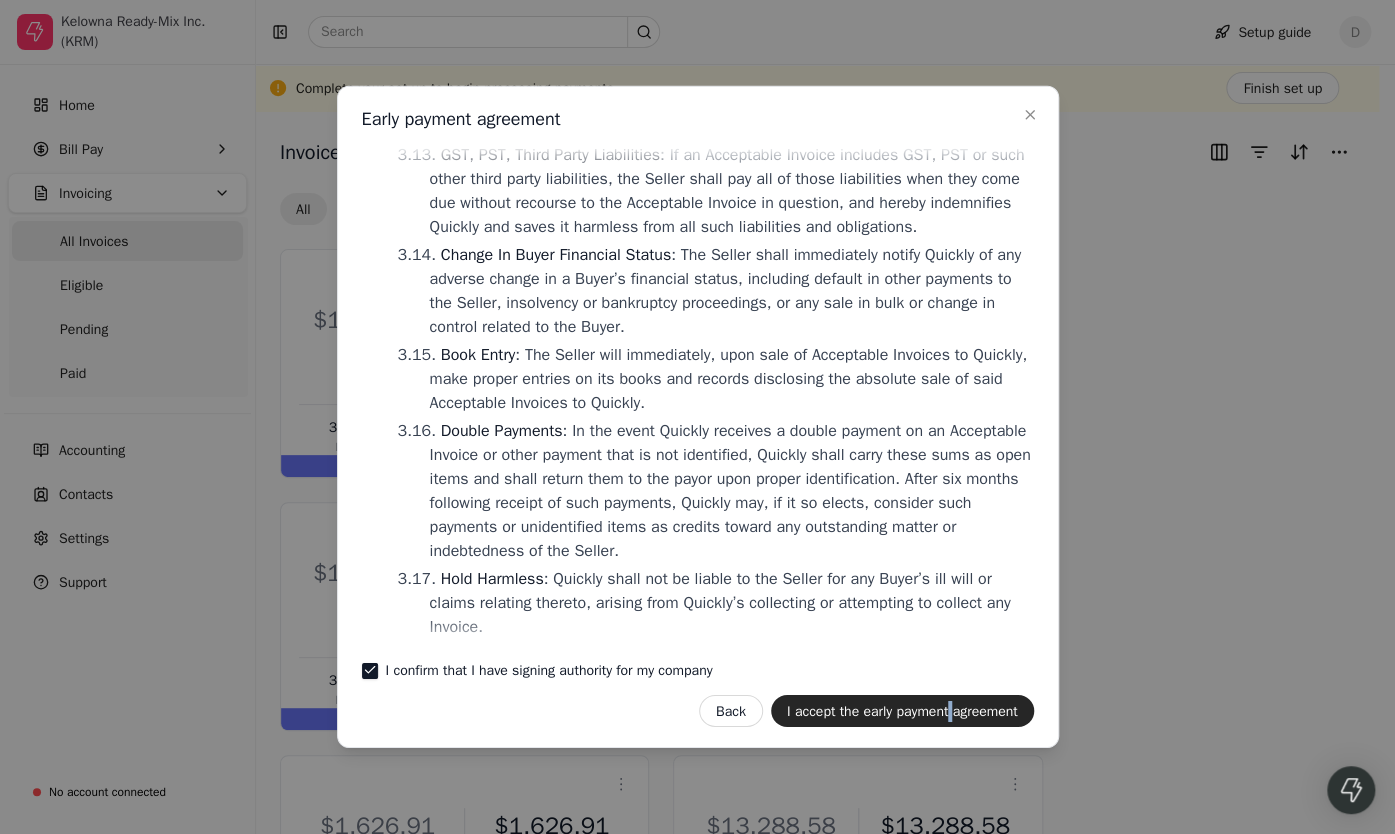 click on "I confirm that I have signing authority for my company" at bounding box center [370, 671] 